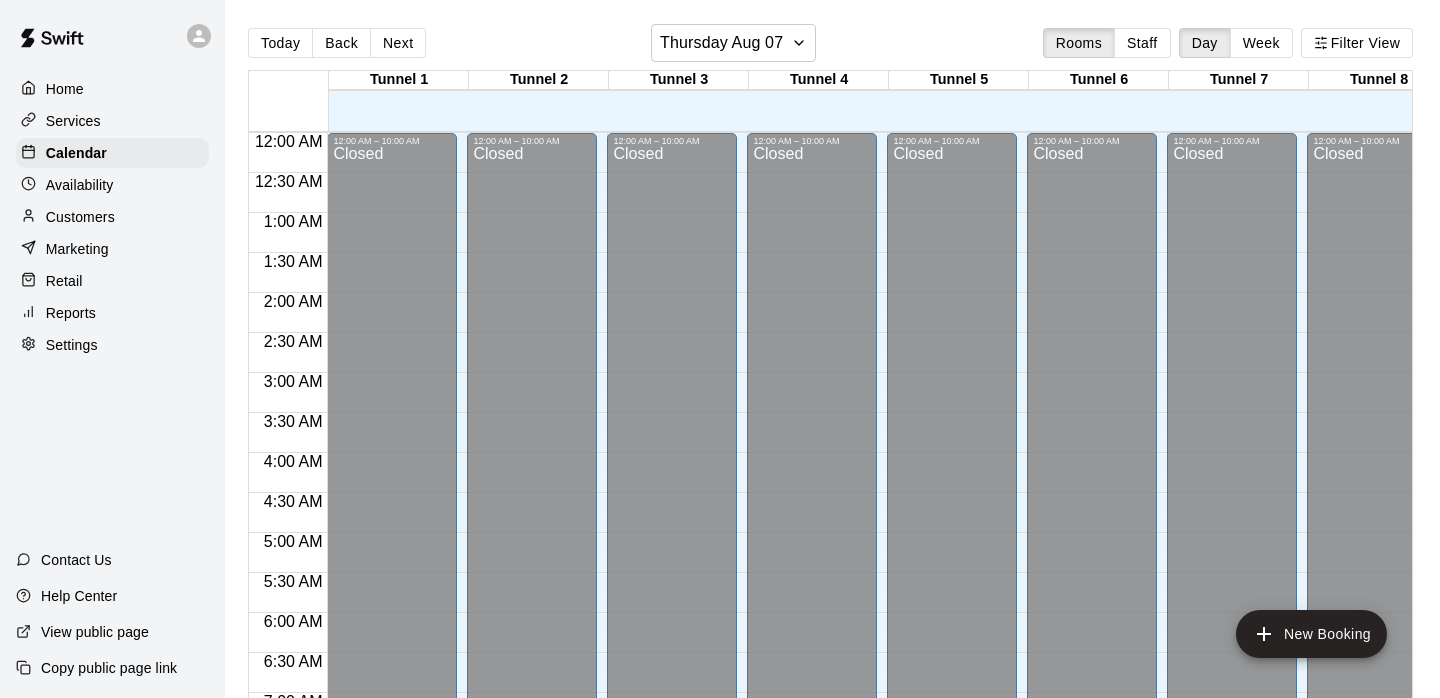 scroll, scrollTop: 0, scrollLeft: 0, axis: both 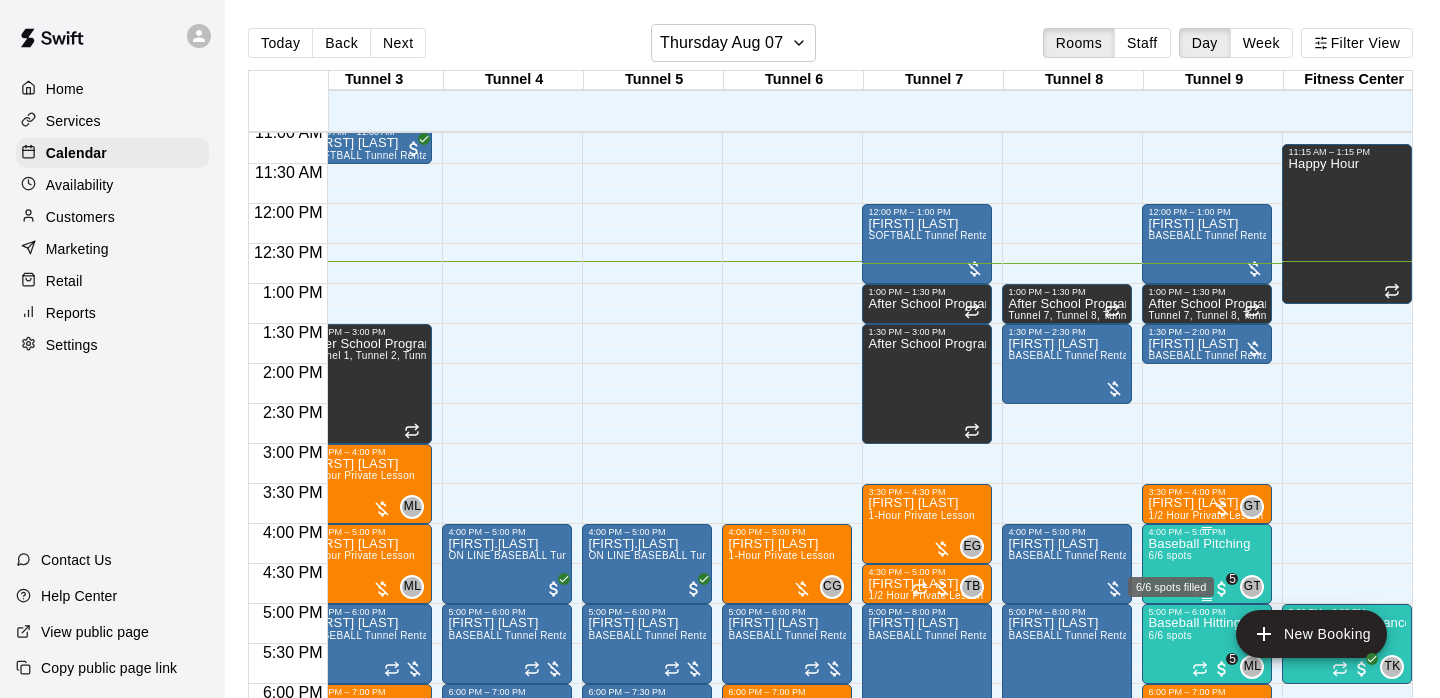 click on "6/6 spots" at bounding box center (1170, 555) 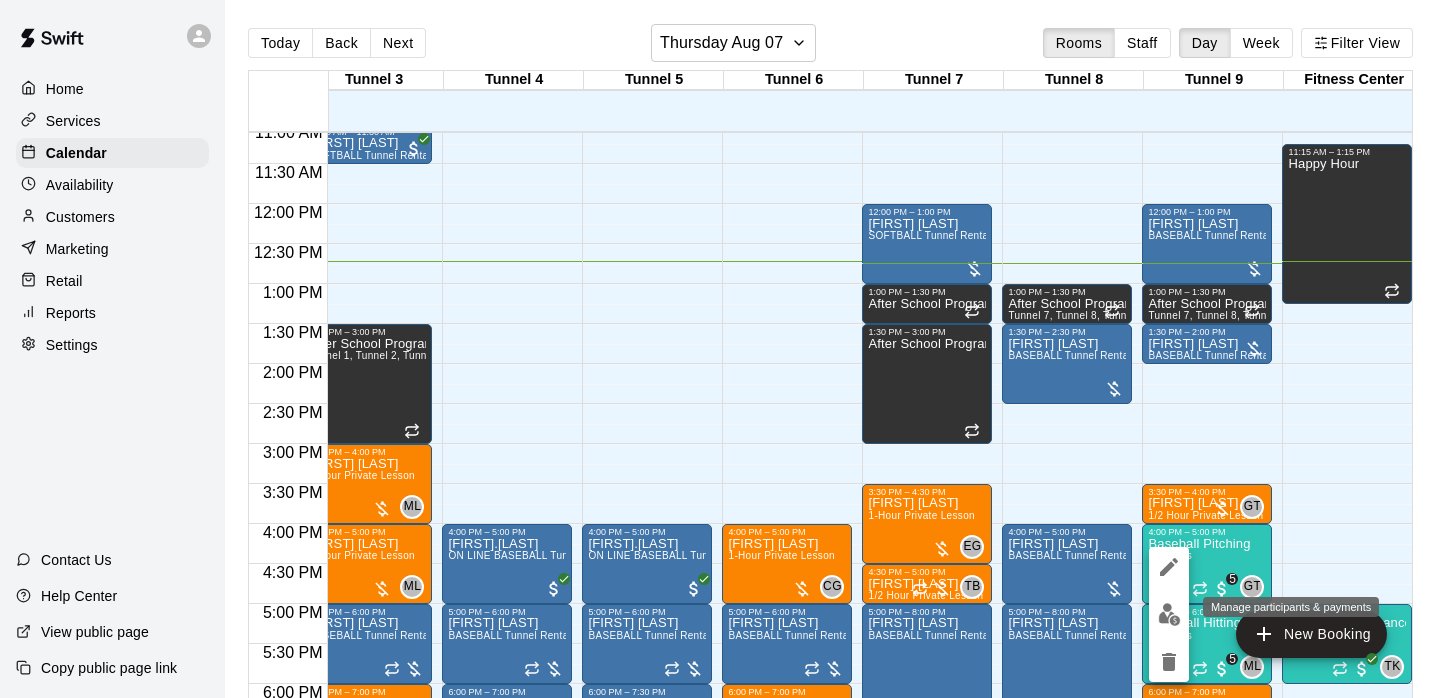 click at bounding box center (1169, 614) 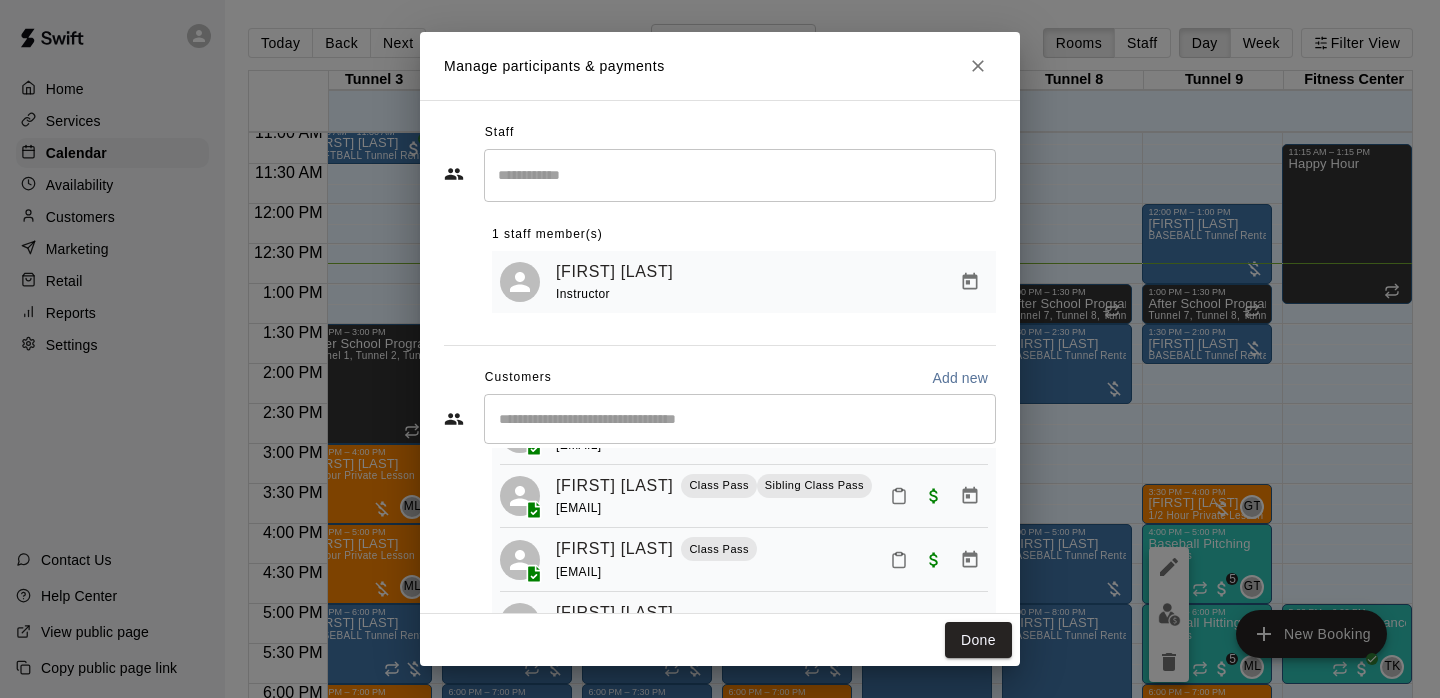 scroll, scrollTop: 243, scrollLeft: 0, axis: vertical 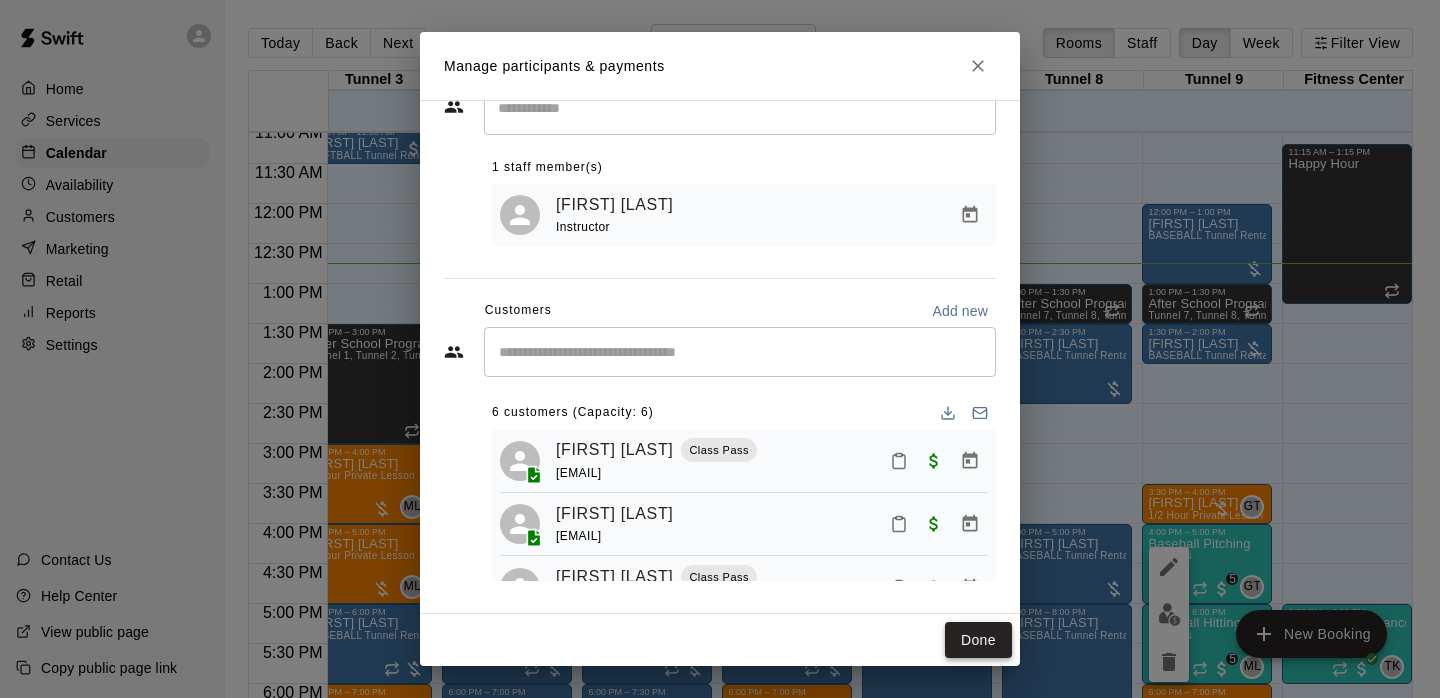click on "Done" at bounding box center (978, 640) 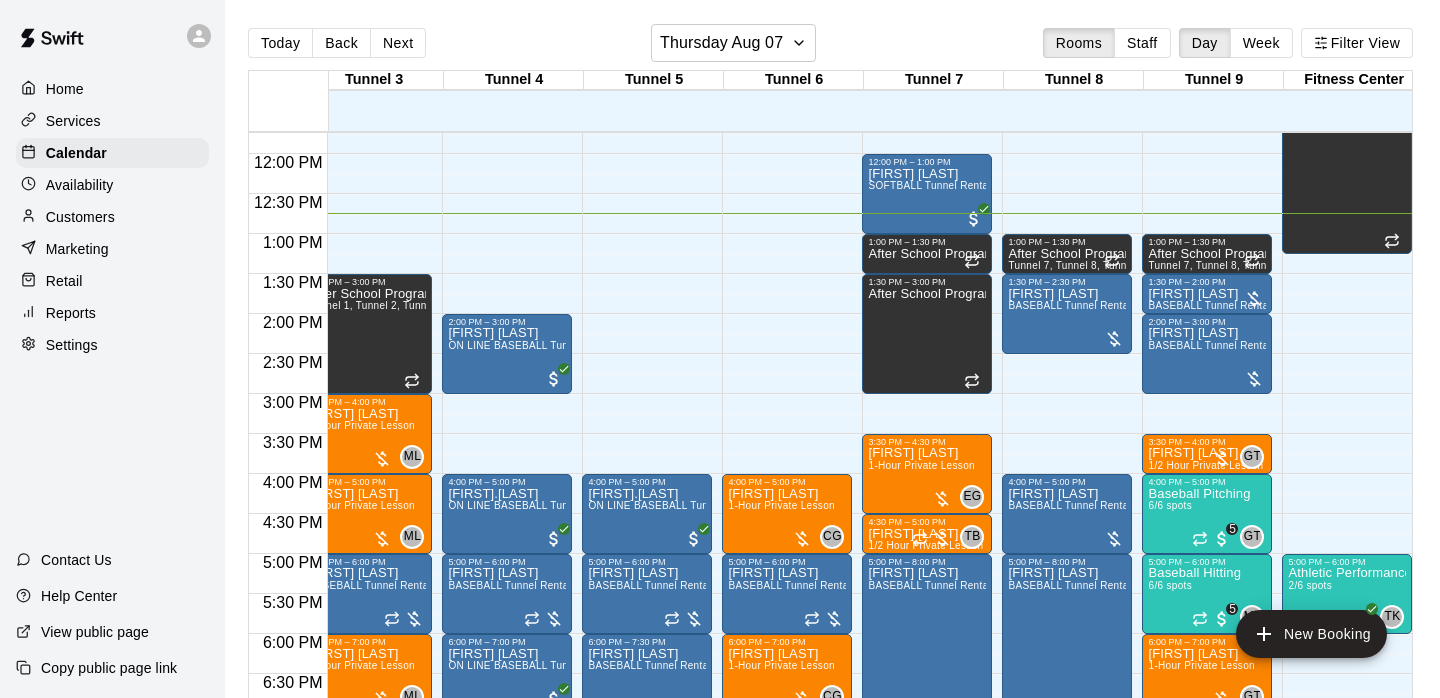 scroll, scrollTop: 939, scrollLeft: 295, axis: both 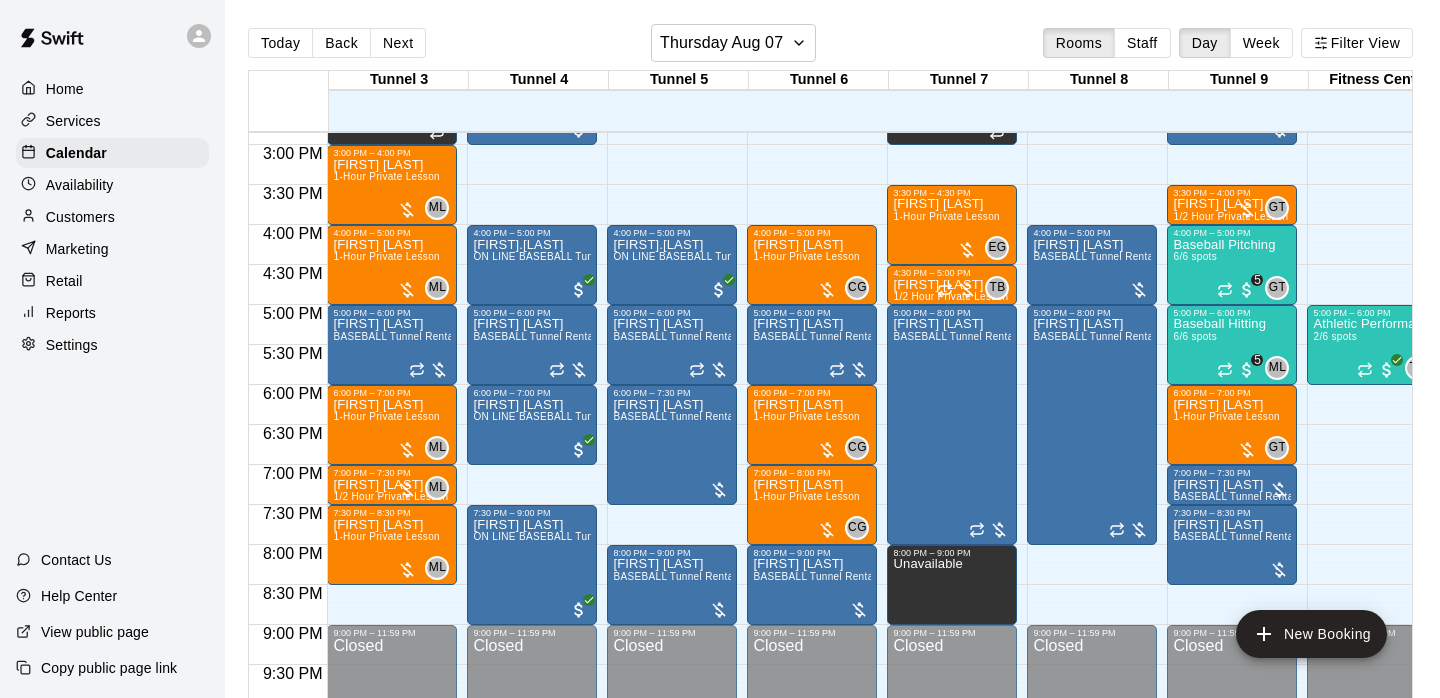 click on "Today Back Next Thursday Aug 07 Rooms Staff Day Week Filter View" at bounding box center (830, 47) 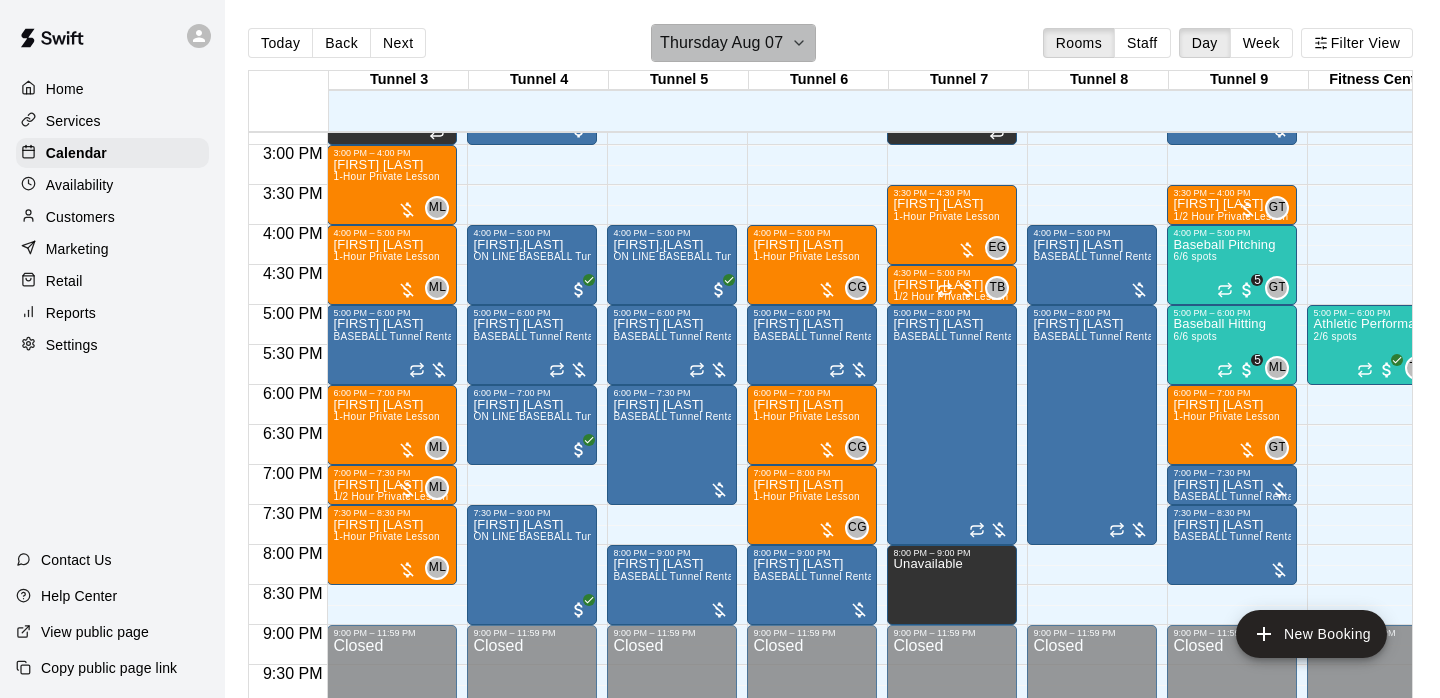click on "Thursday Aug 07" at bounding box center [721, 43] 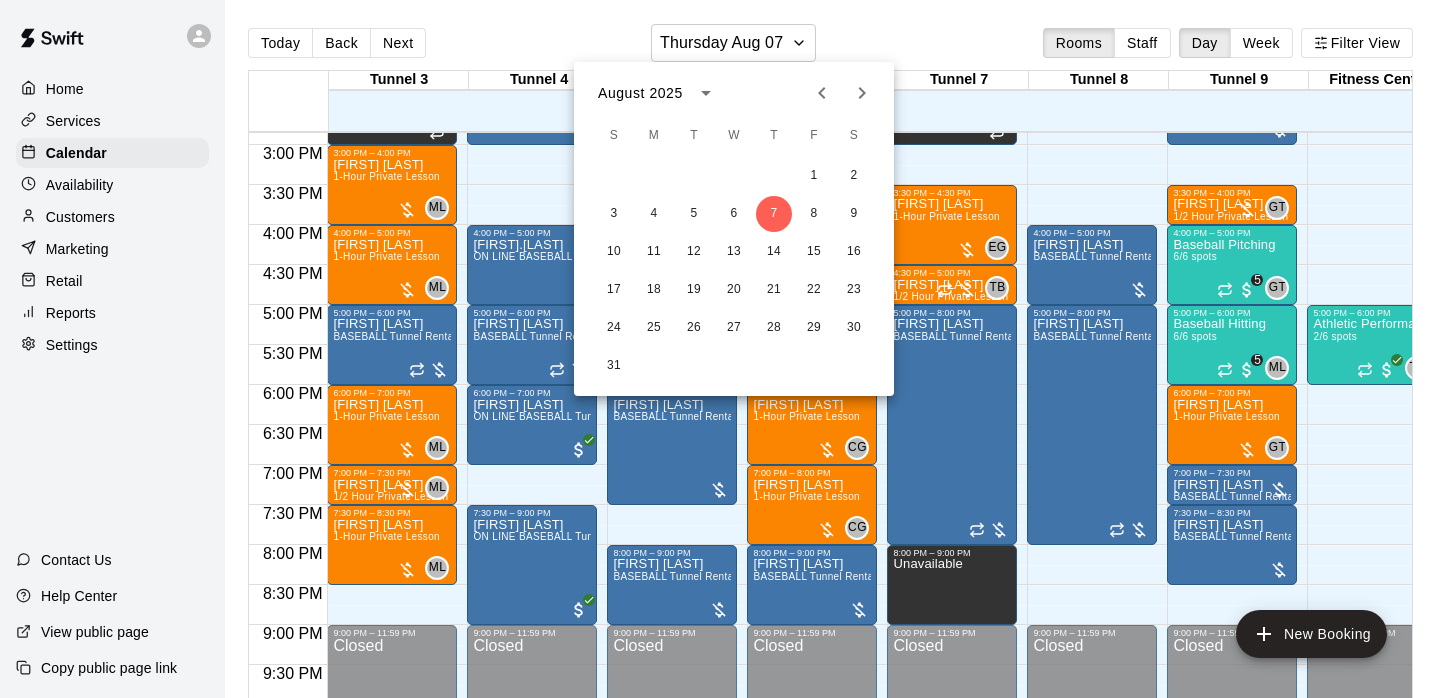 click 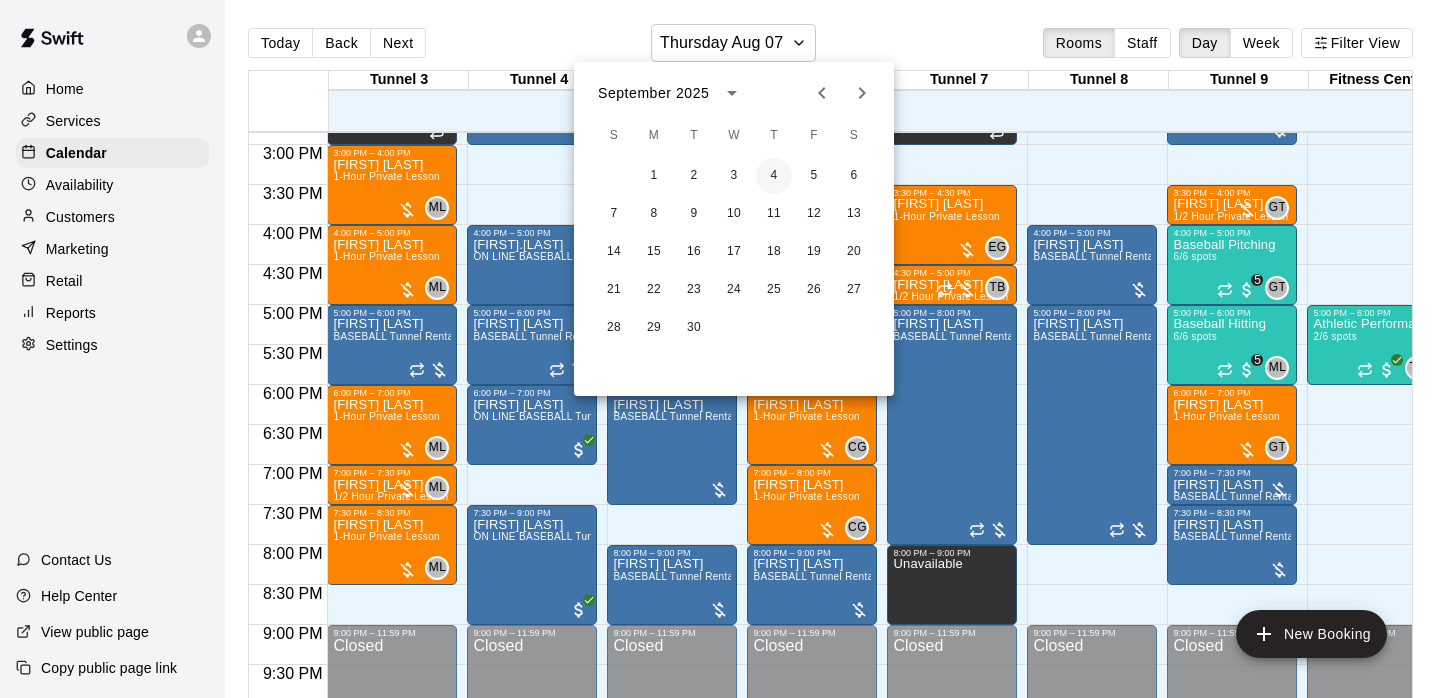 click on "4" at bounding box center [774, 176] 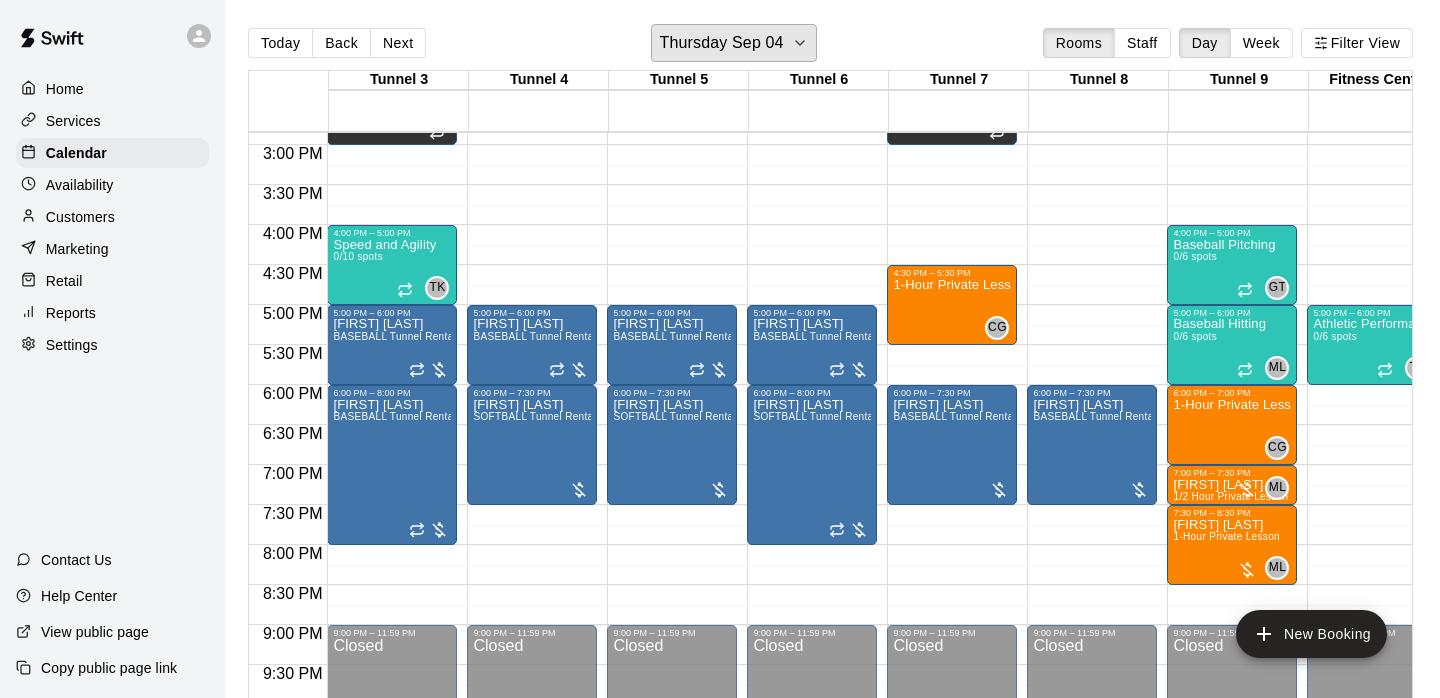 scroll, scrollTop: 1188, scrollLeft: 316, axis: both 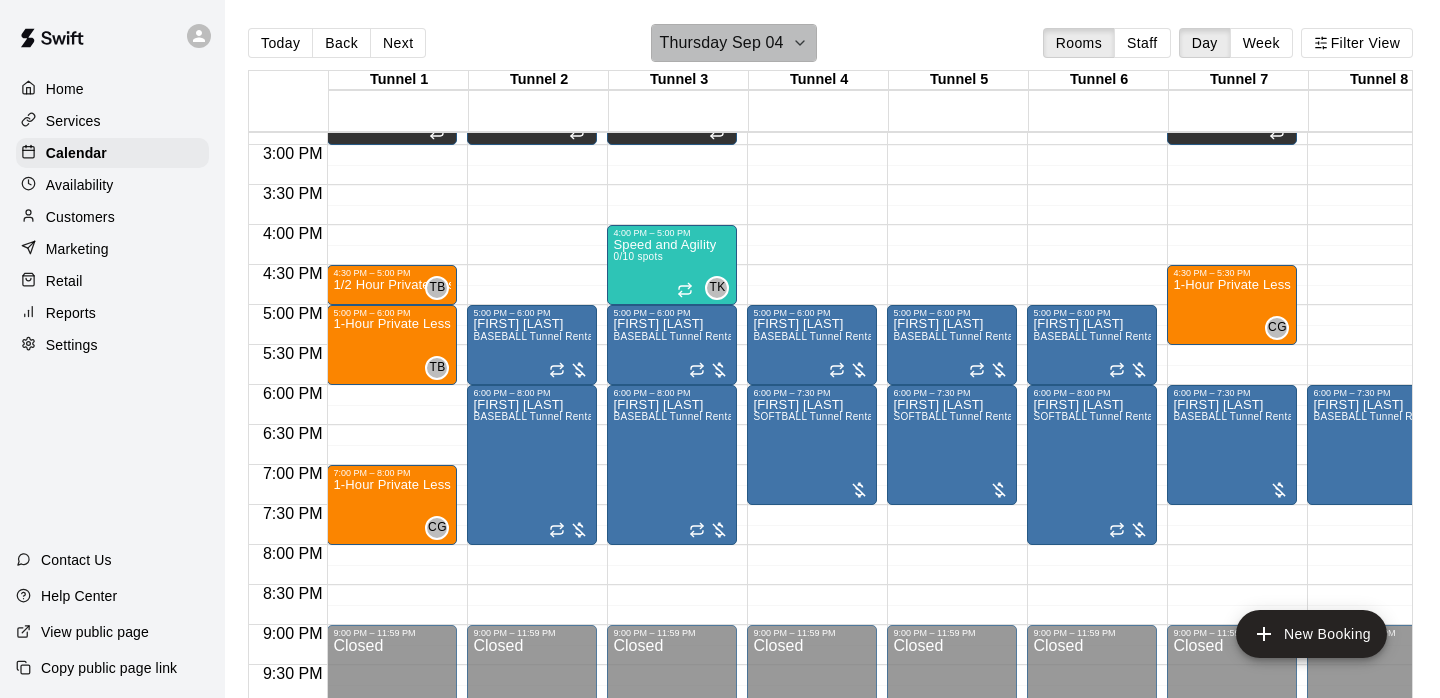 click on "Thursday Sep 04" at bounding box center [722, 43] 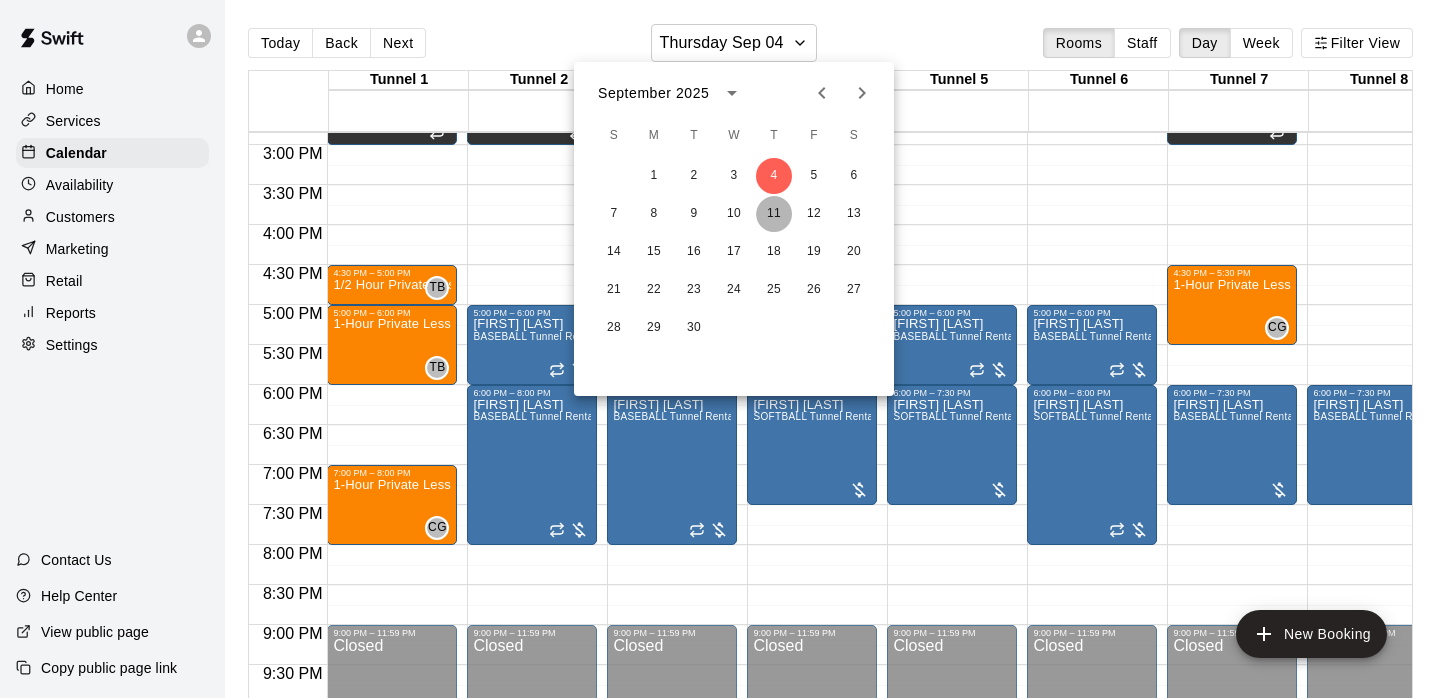 click on "11" at bounding box center [774, 214] 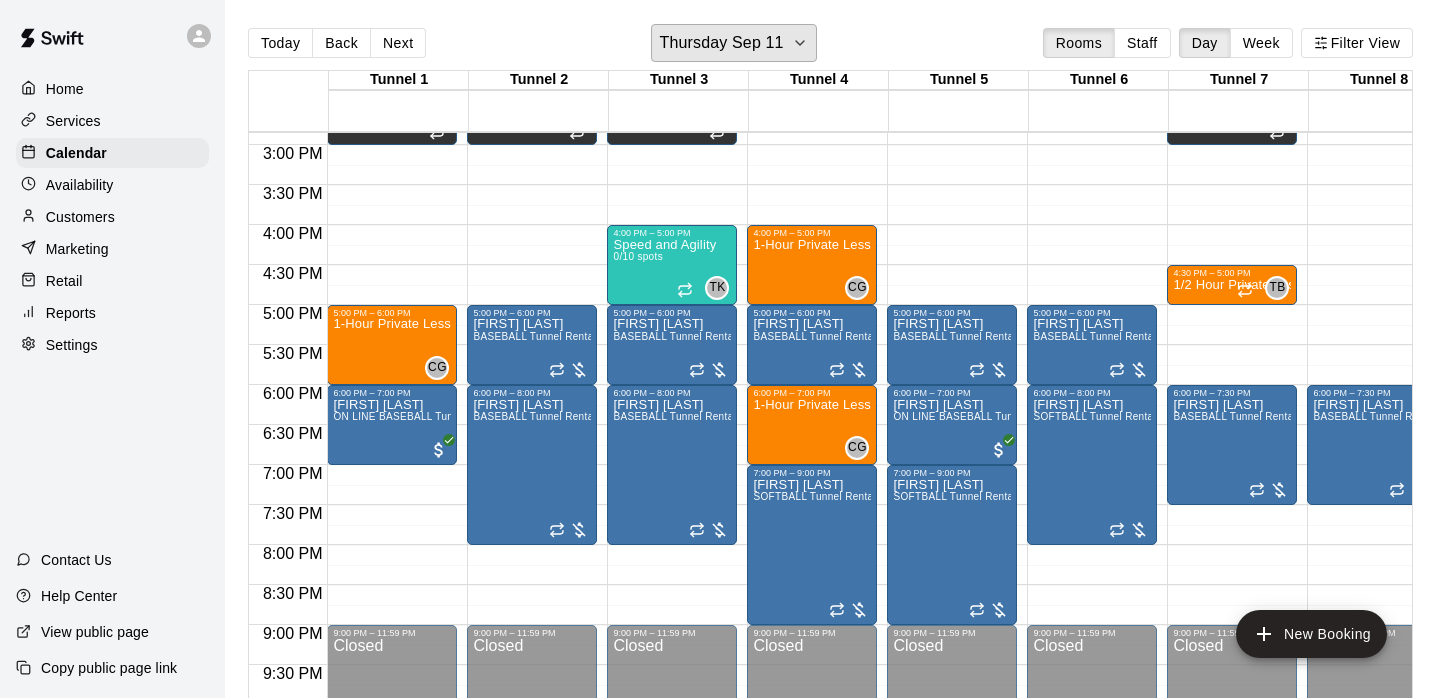 scroll, scrollTop: 1188, scrollLeft: 110, axis: both 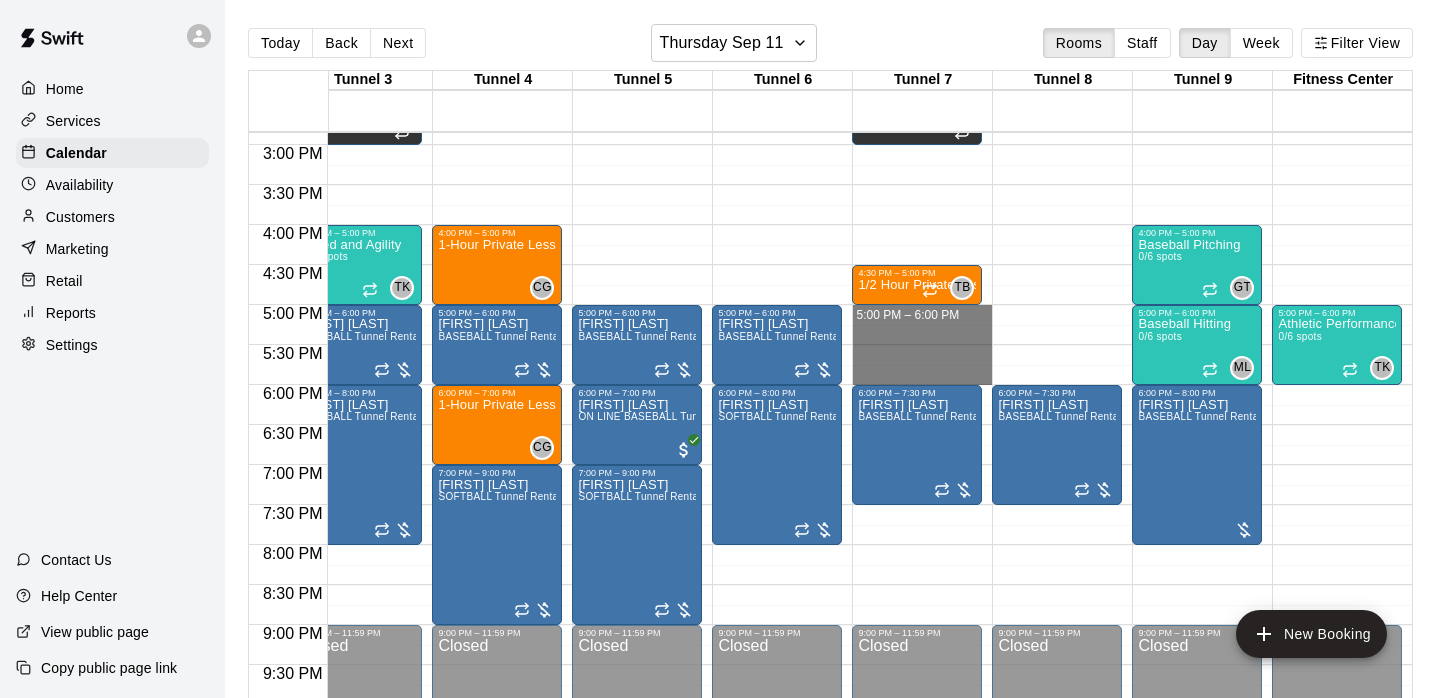 drag, startPoint x: 876, startPoint y: 313, endPoint x: 885, endPoint y: 375, distance: 62.649822 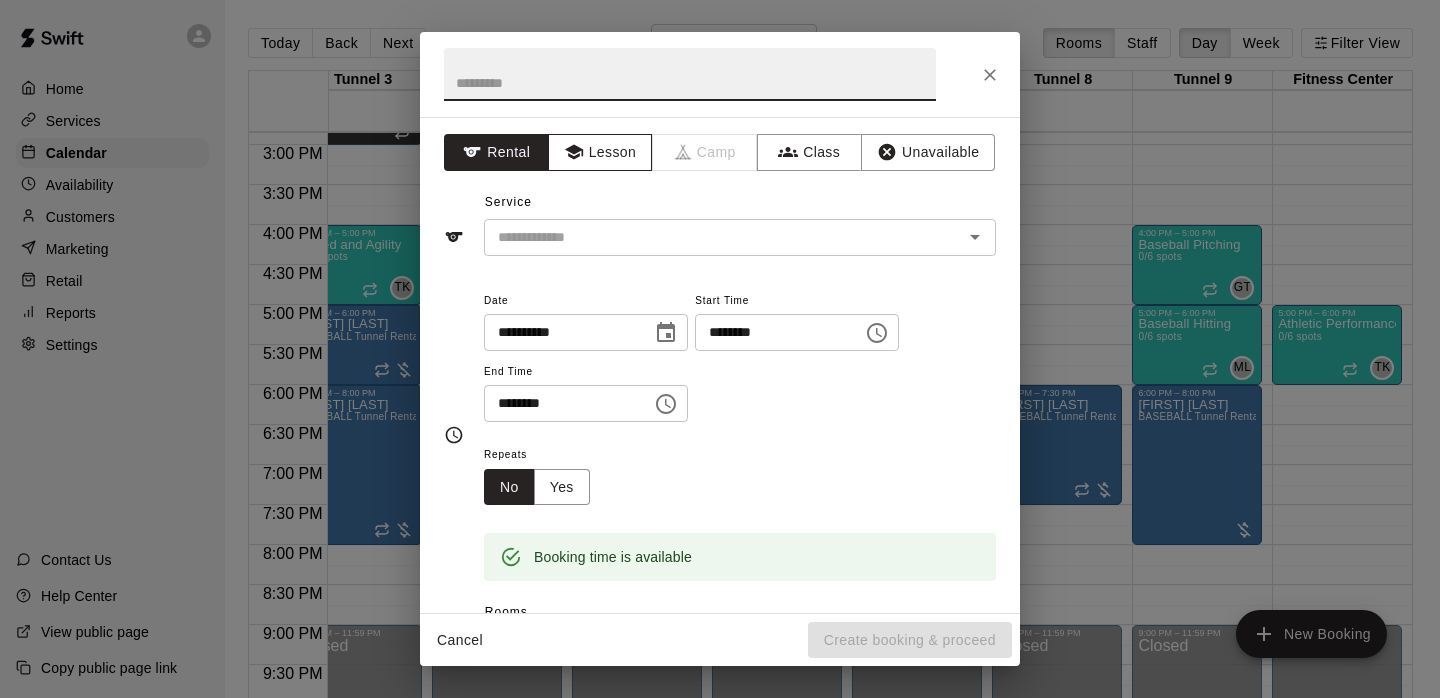 click on "Lesson" at bounding box center (600, 152) 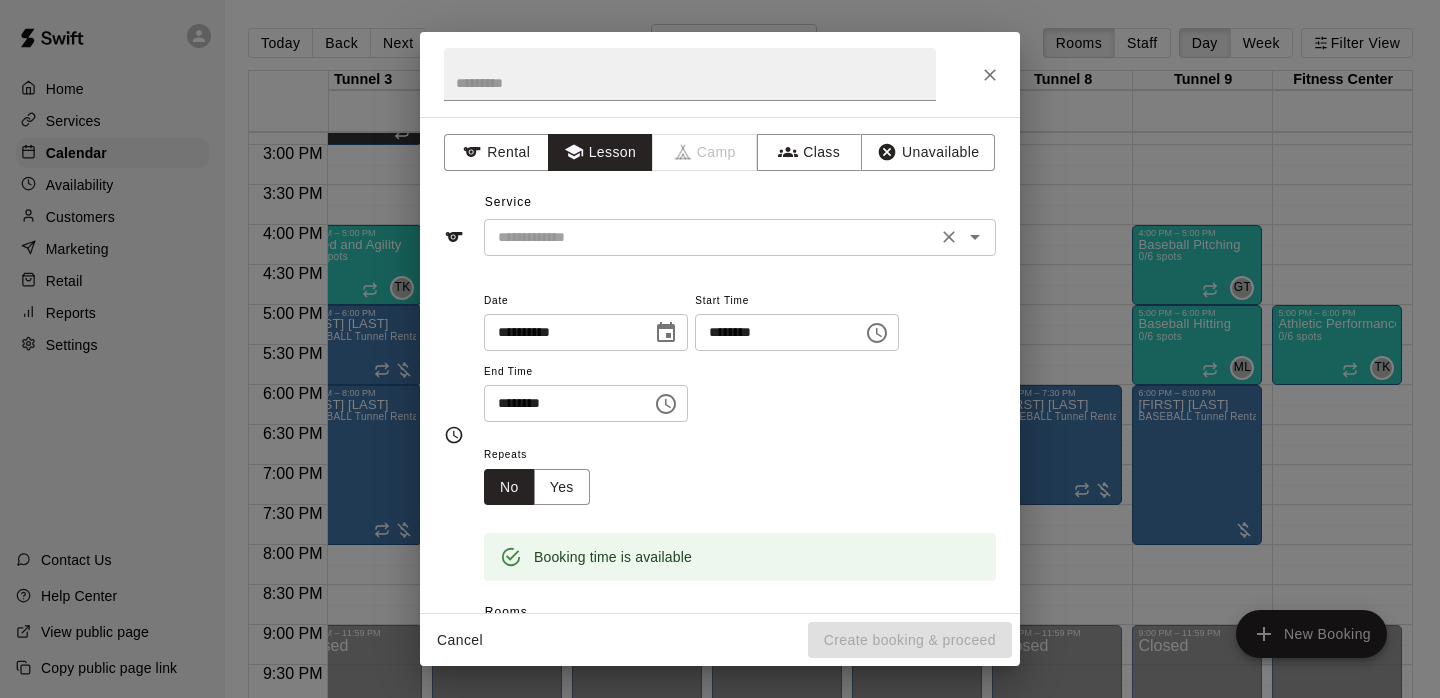 click on "​" at bounding box center (740, 237) 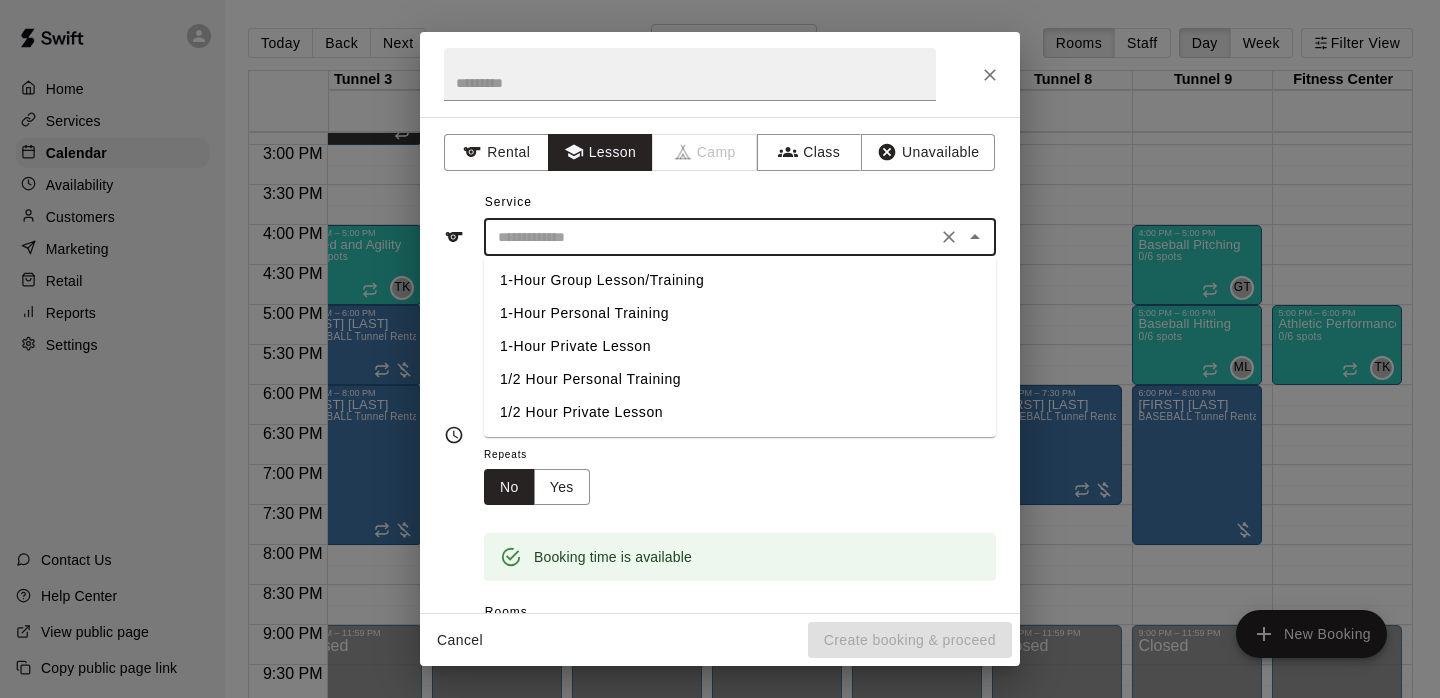 click on "1-Hour Private Lesson" at bounding box center [740, 346] 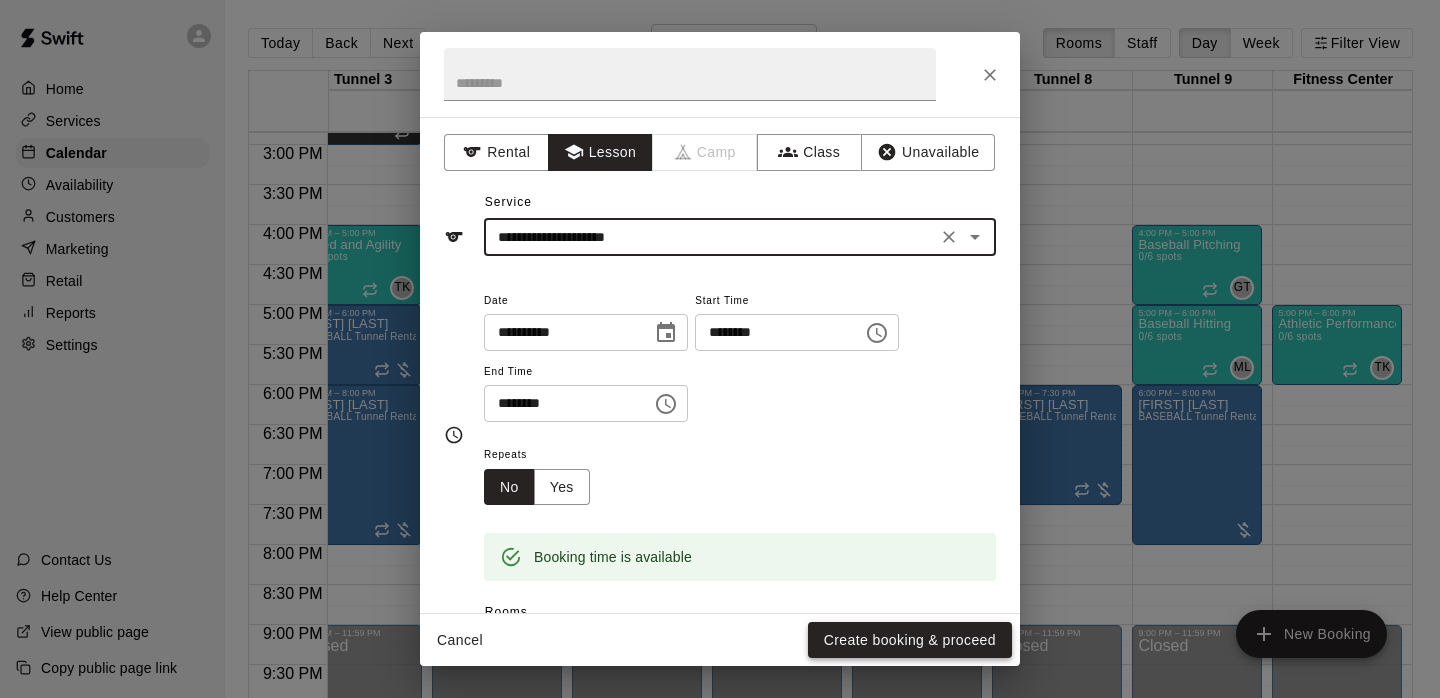 click on "Create booking & proceed" at bounding box center (910, 640) 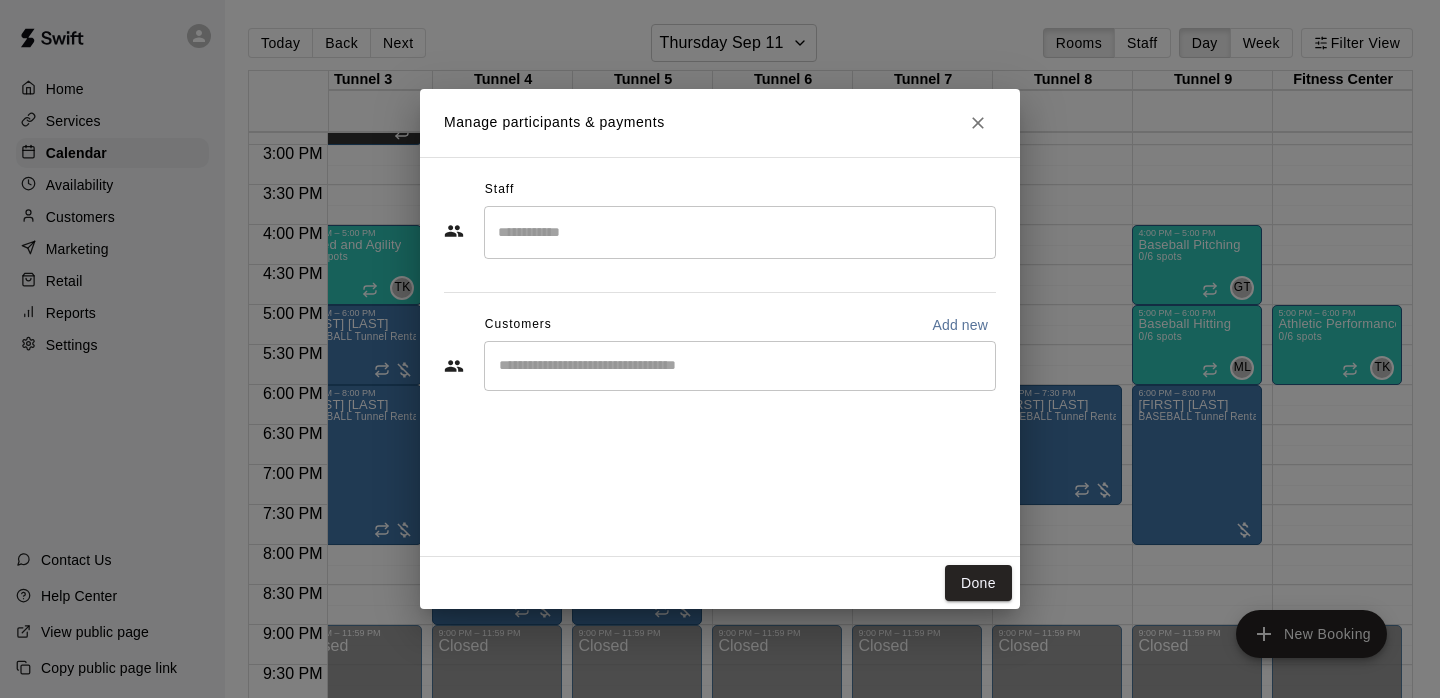 click at bounding box center [740, 232] 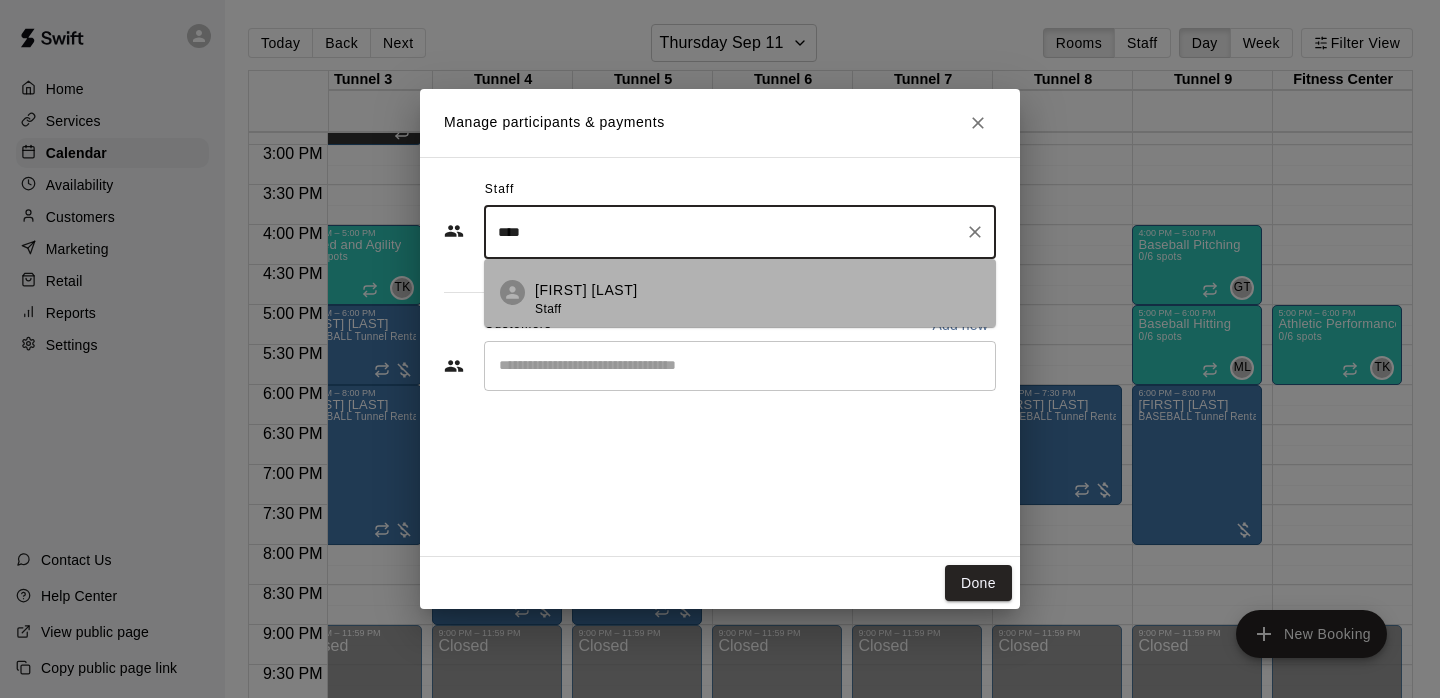 click on "[FIRST] [LAST] Staff" at bounding box center (757, 299) 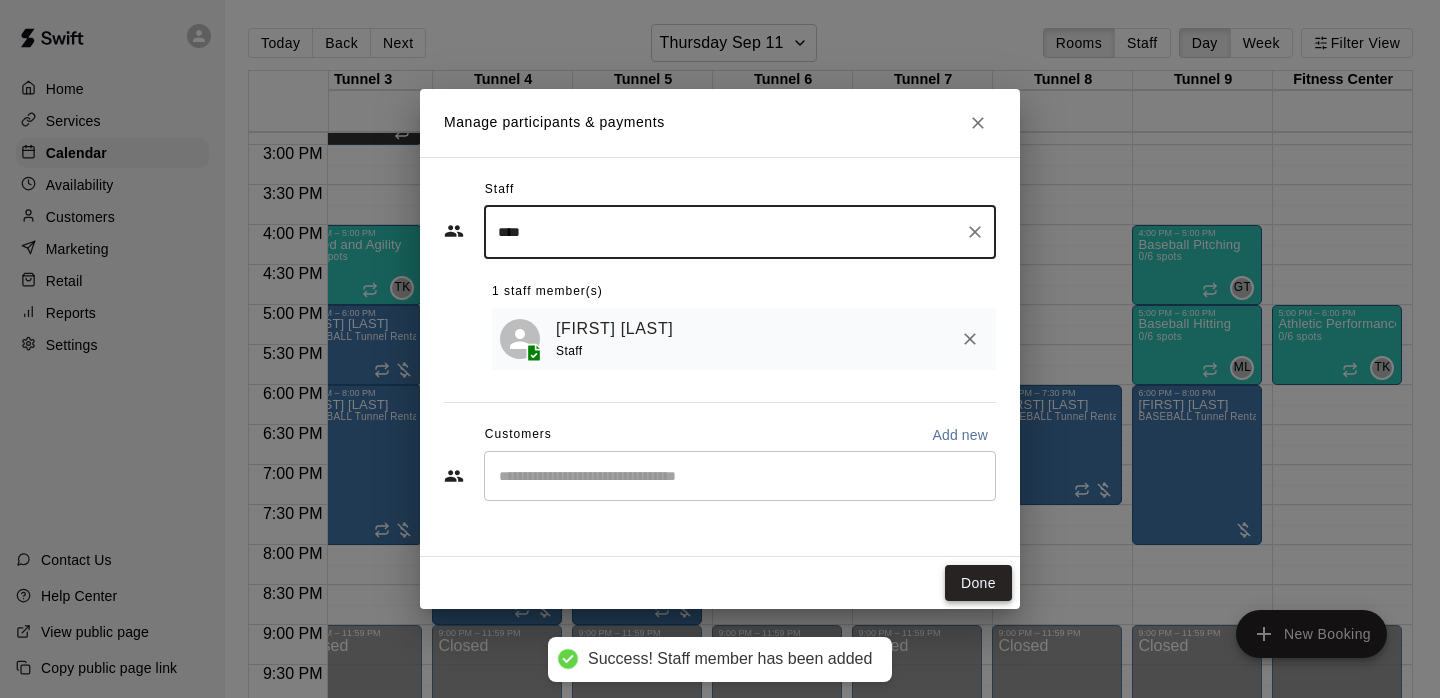 type on "****" 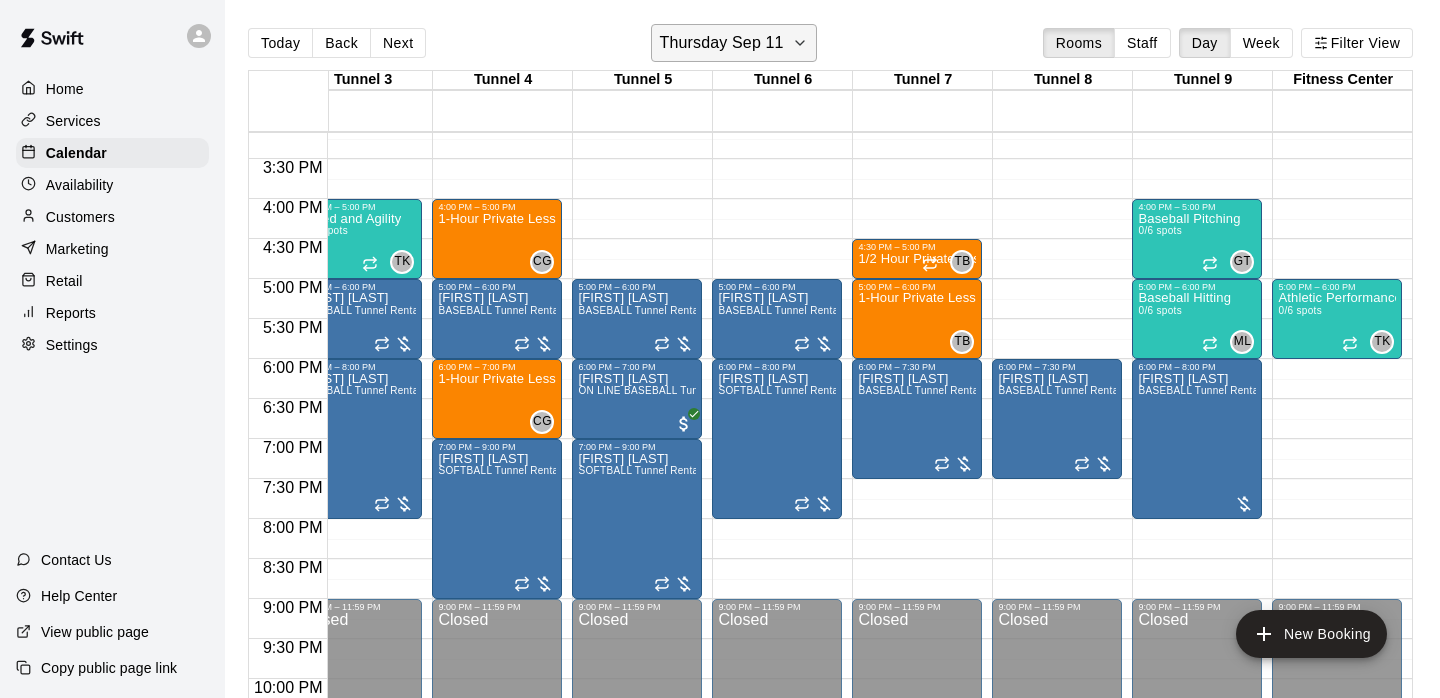 click on "Thursday Sep 11" at bounding box center (722, 43) 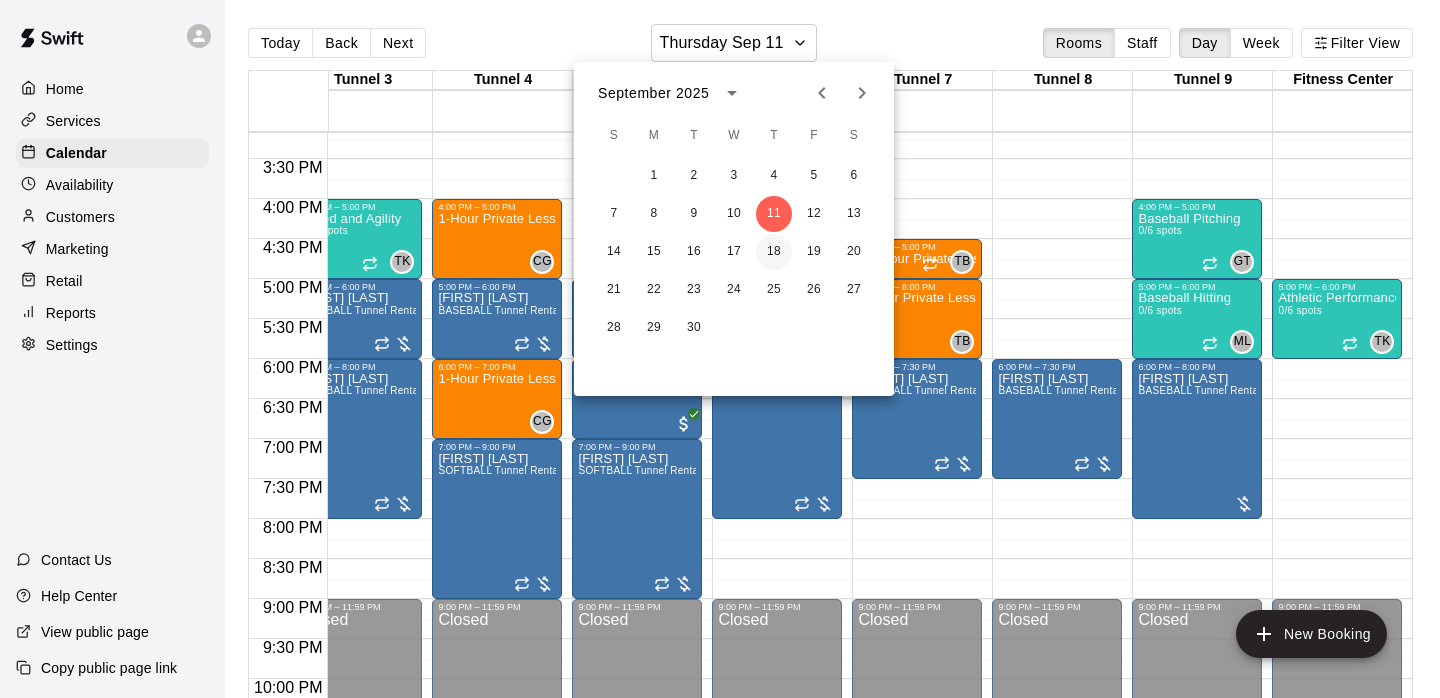 click on "18" at bounding box center [774, 252] 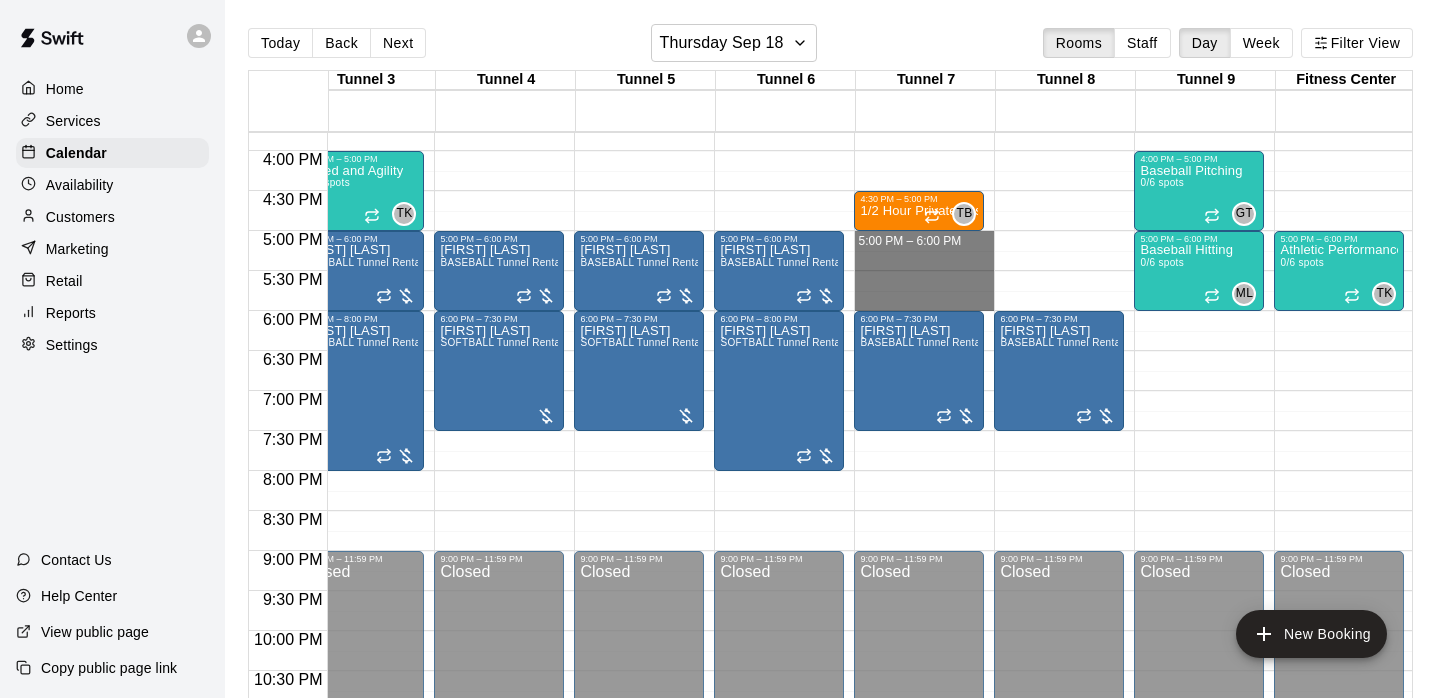 drag, startPoint x: 889, startPoint y: 236, endPoint x: 896, endPoint y: 295, distance: 59.413803 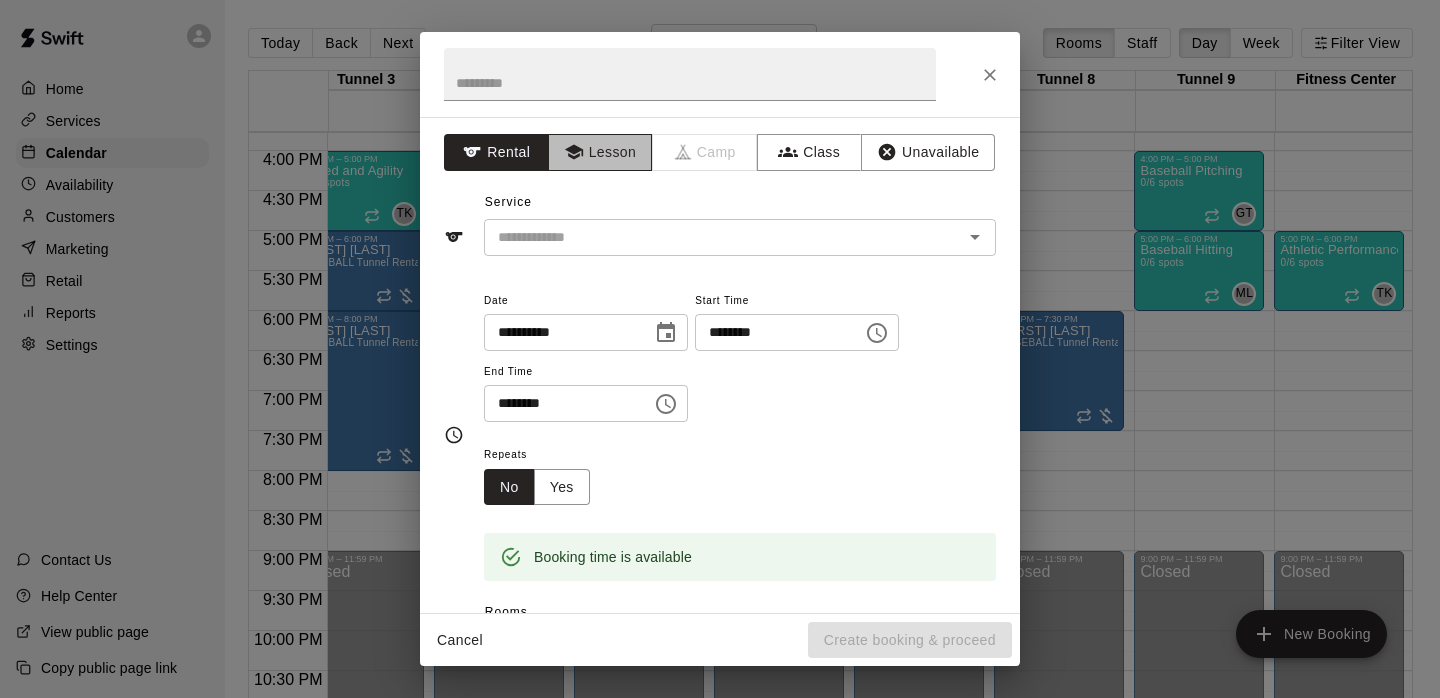click on "Lesson" at bounding box center [600, 152] 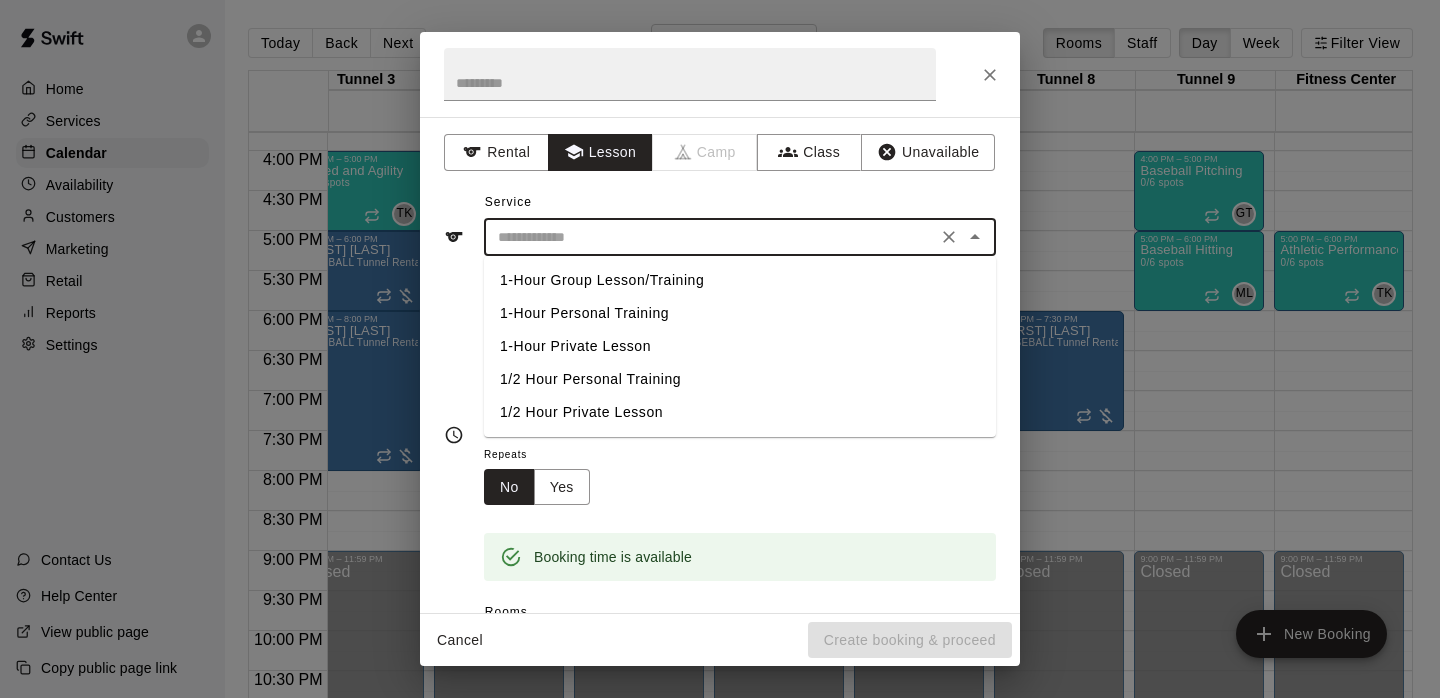 click at bounding box center [710, 237] 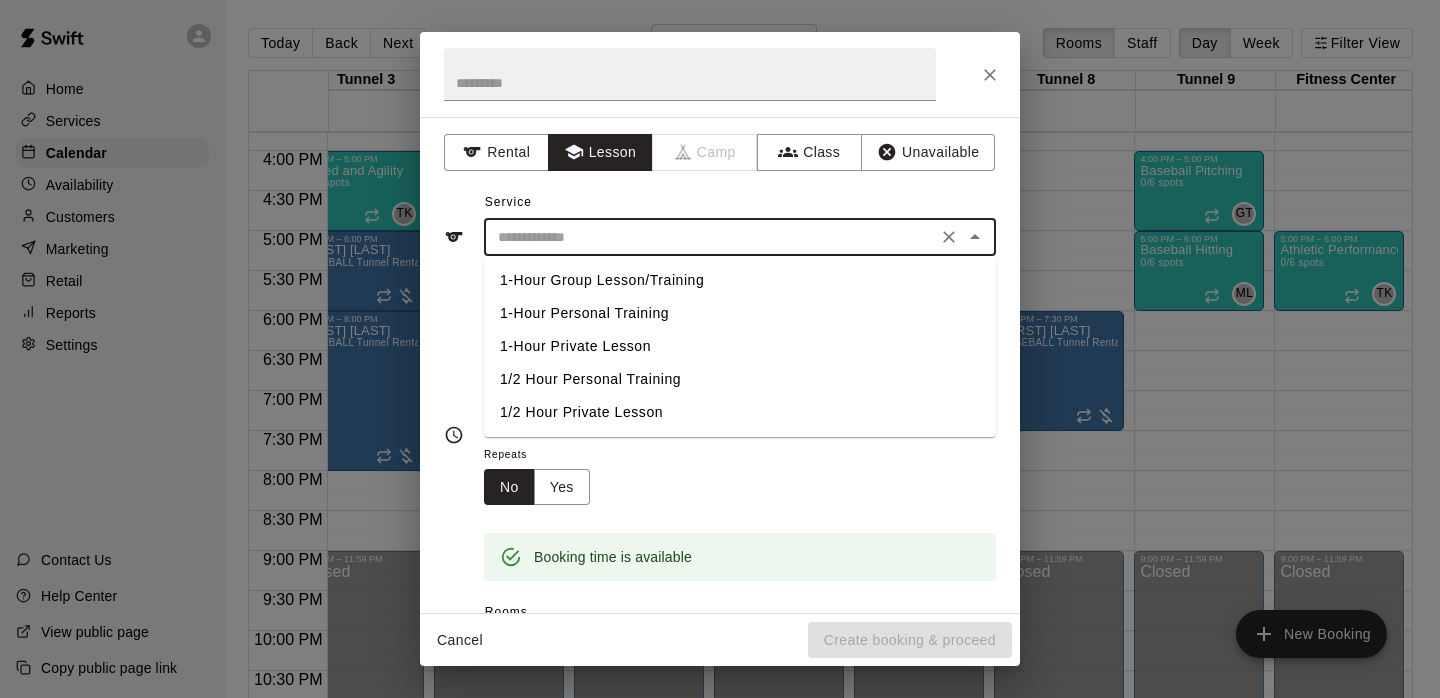 type on "**********" 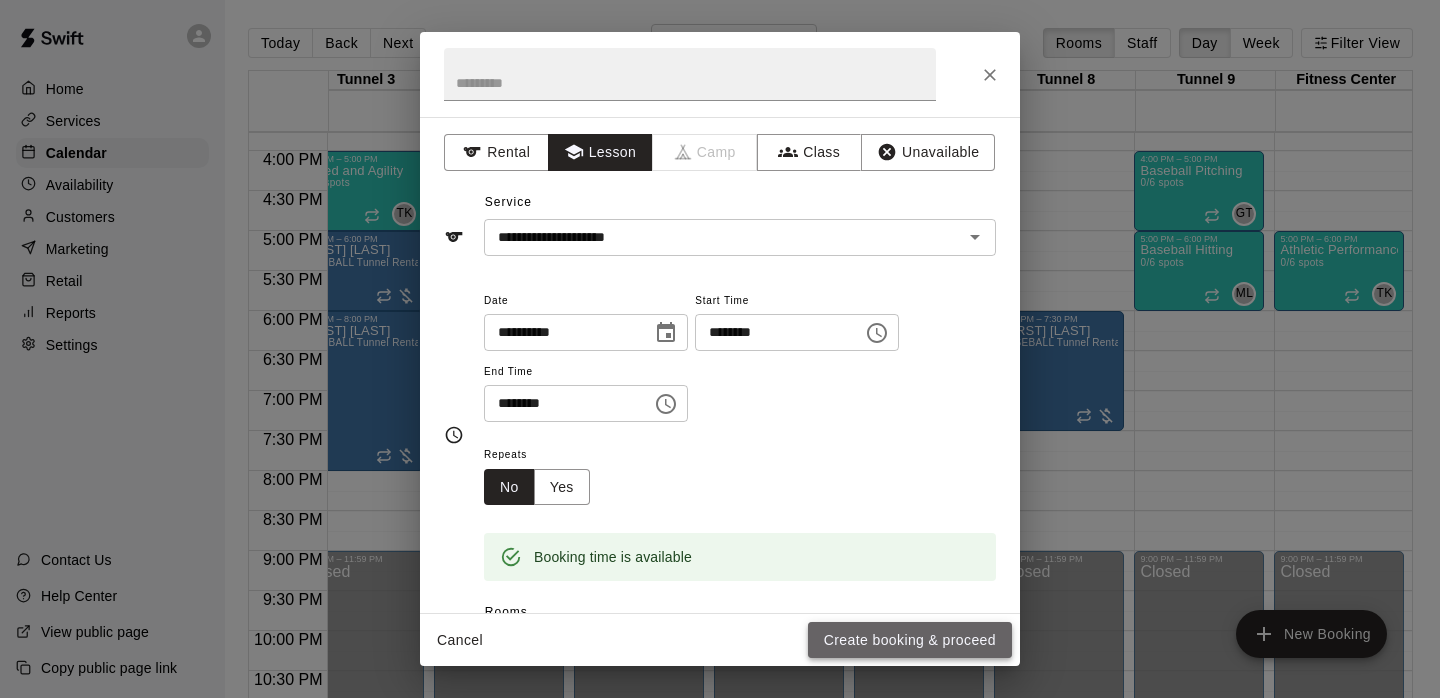 click on "Create booking & proceed" at bounding box center [910, 640] 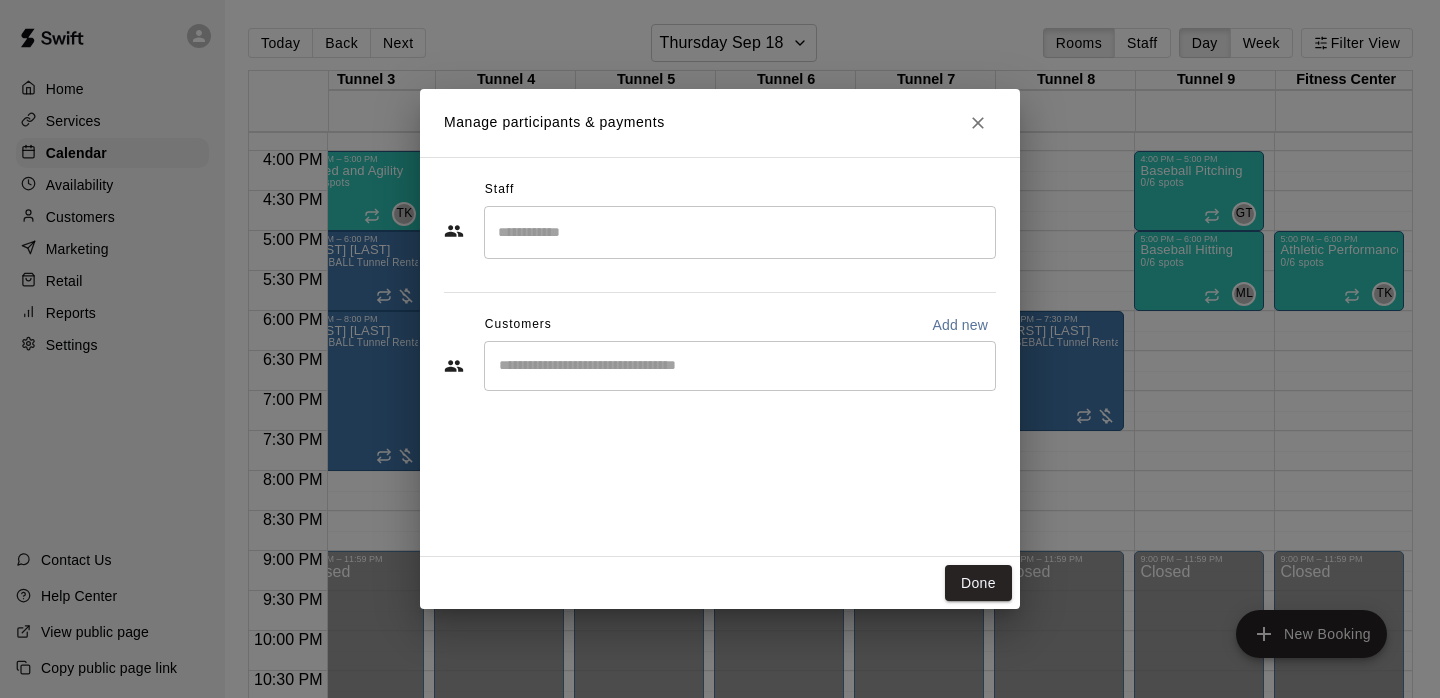 click at bounding box center [740, 232] 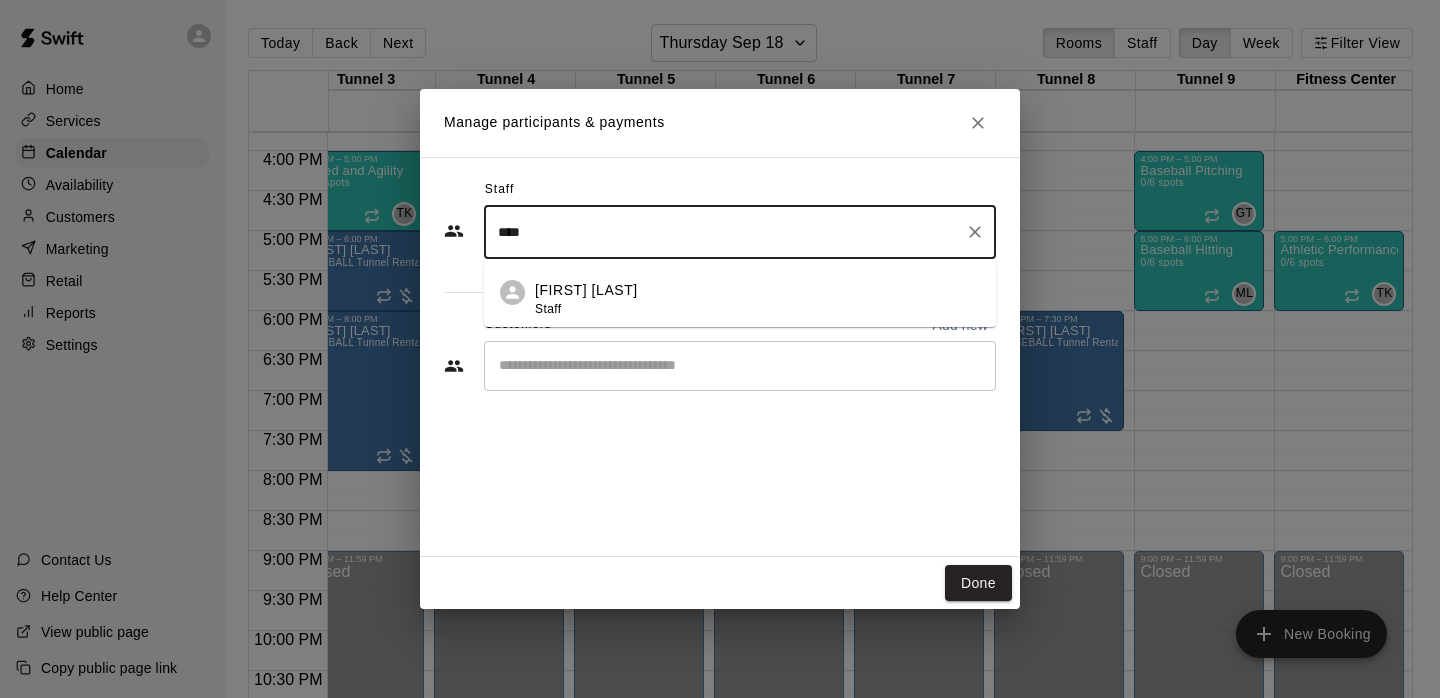 click on "[FIRST] [LAST]" at bounding box center [586, 290] 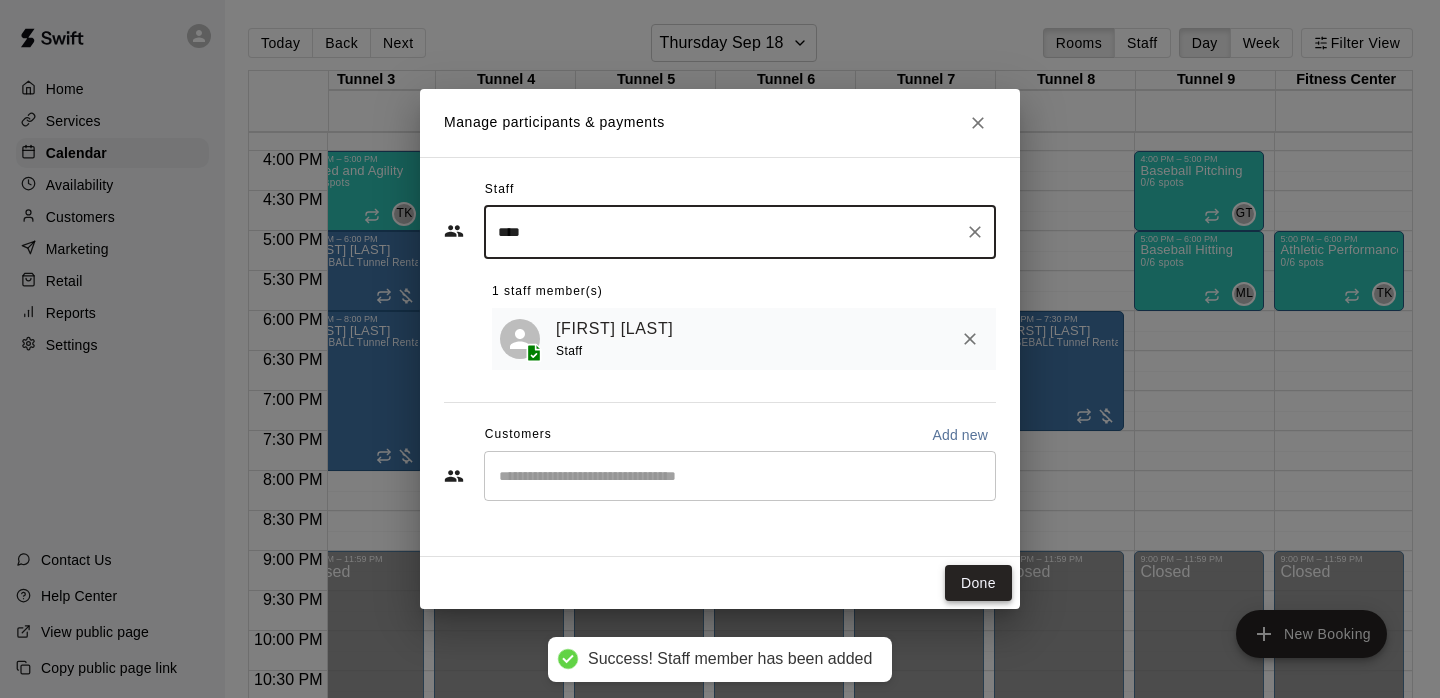type on "****" 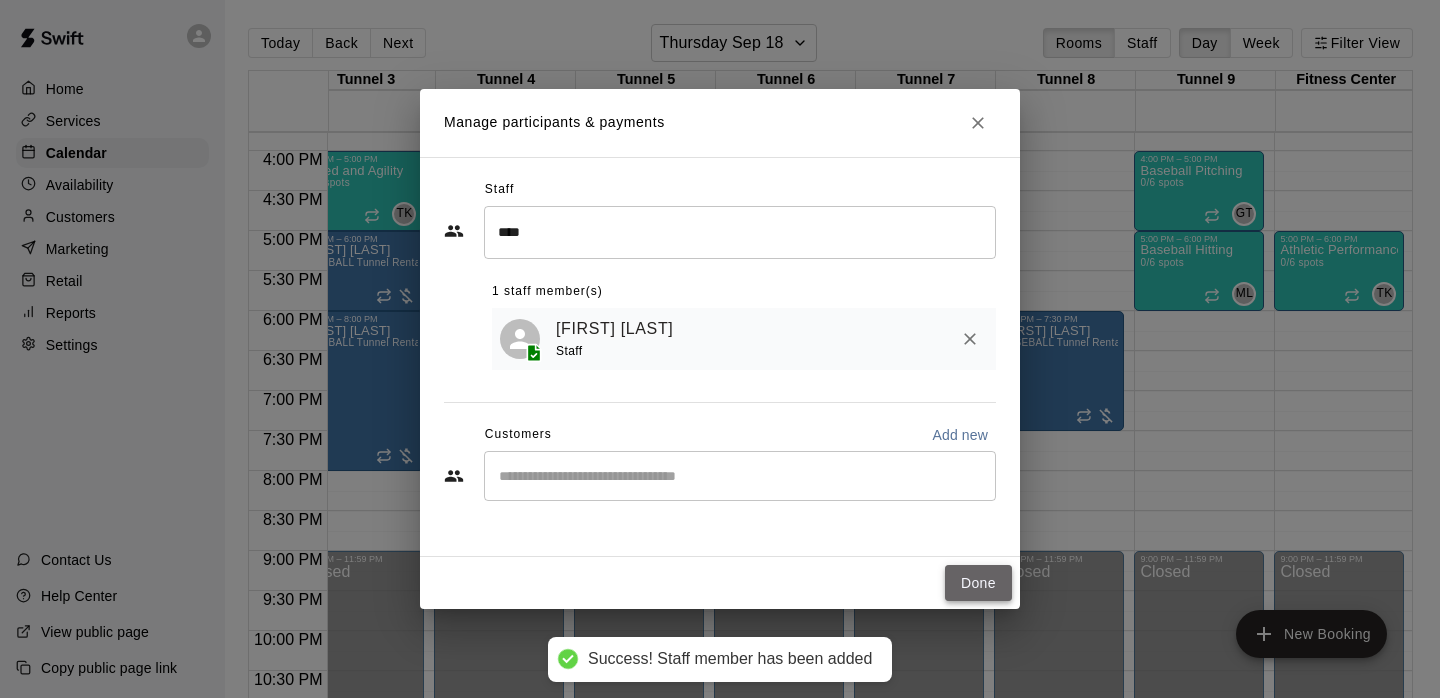 click on "Done" at bounding box center (978, 583) 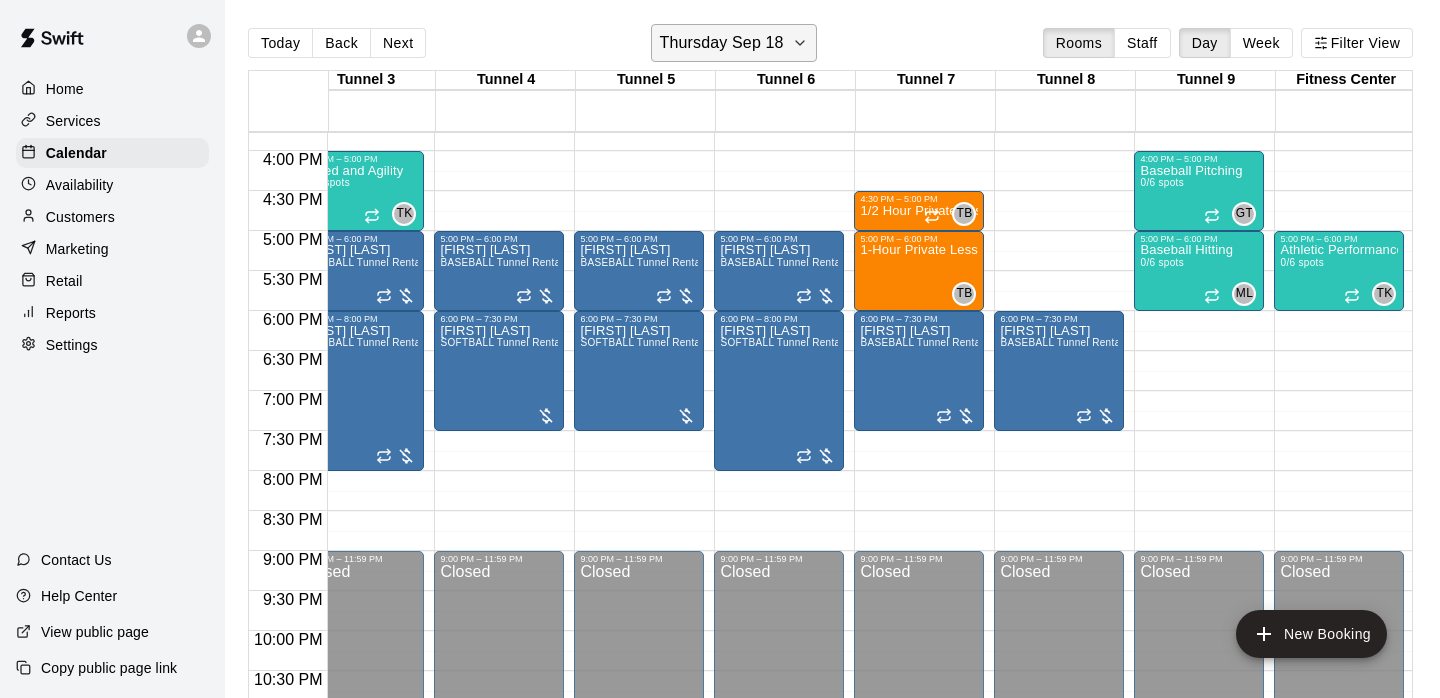 click on "Thursday Sep 18" at bounding box center (722, 43) 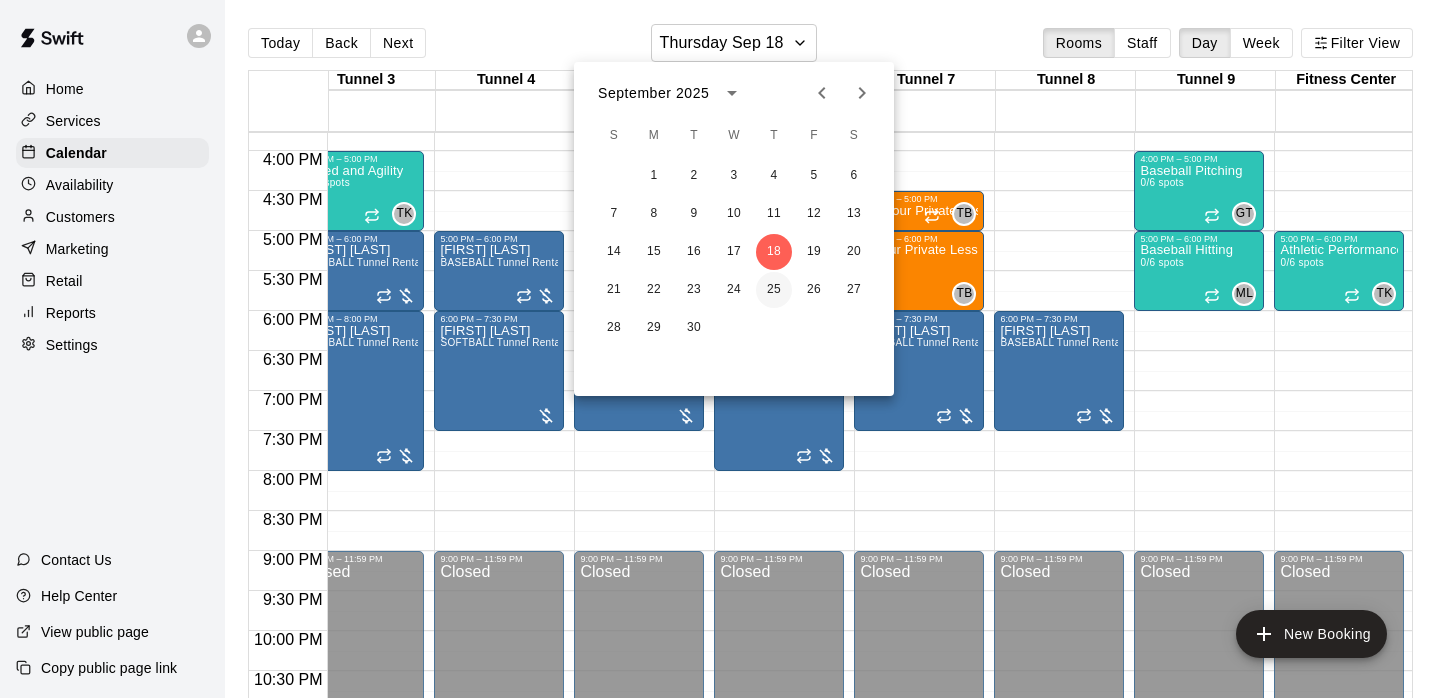 click on "25" at bounding box center (774, 290) 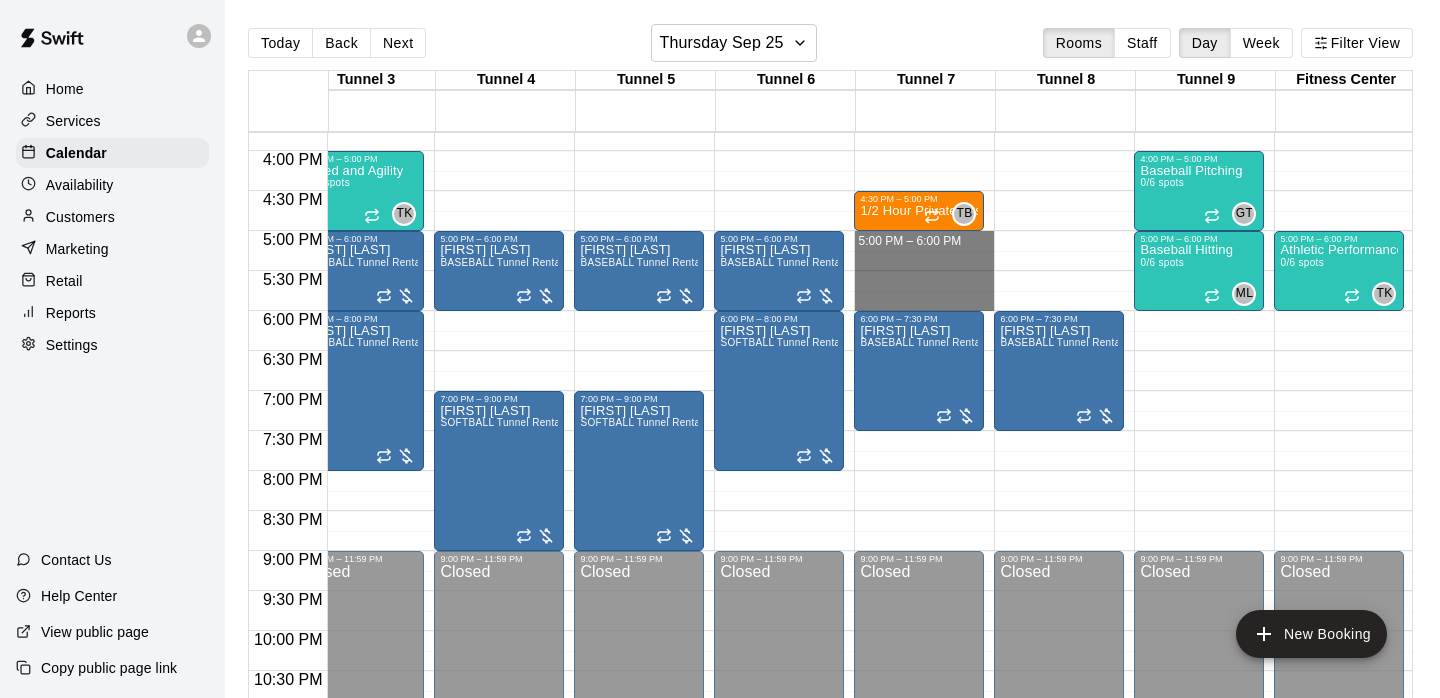 drag, startPoint x: 896, startPoint y: 234, endPoint x: 903, endPoint y: 304, distance: 70.34913 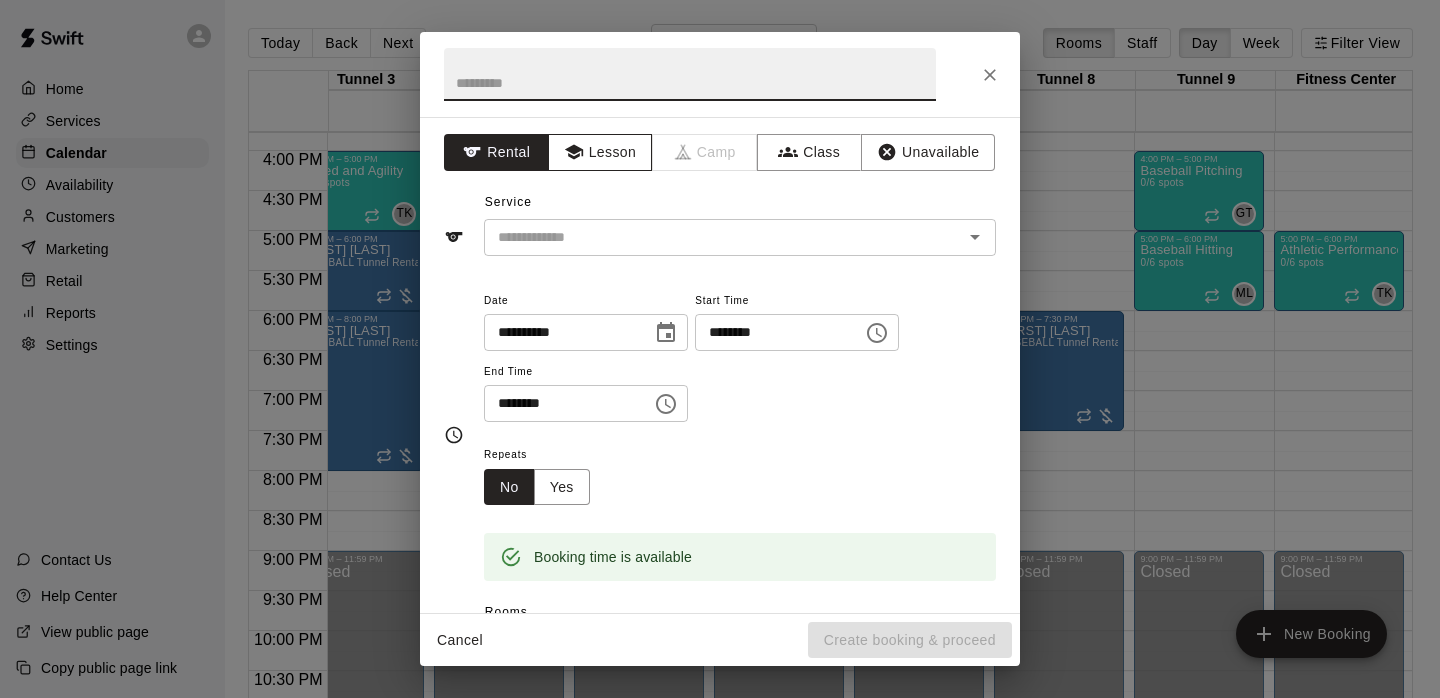 click on "Lesson" at bounding box center (600, 152) 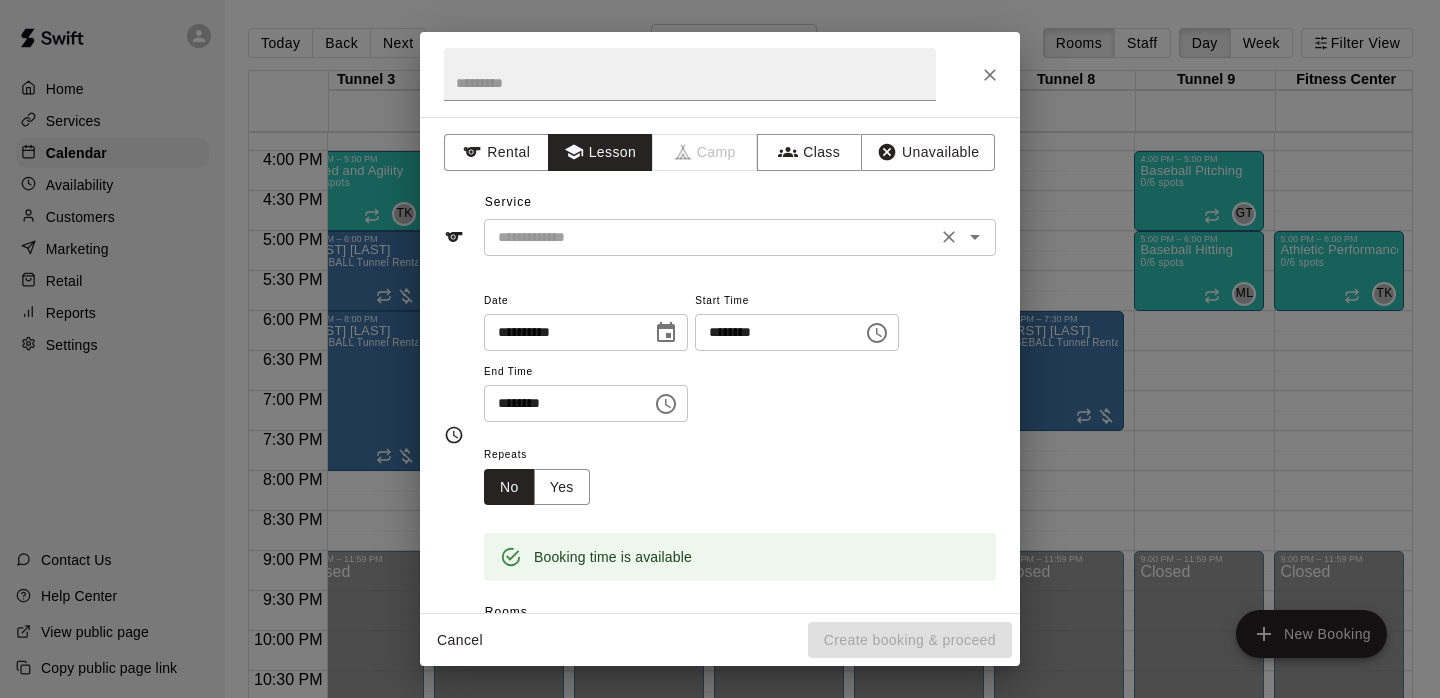 click on "​" at bounding box center (740, 237) 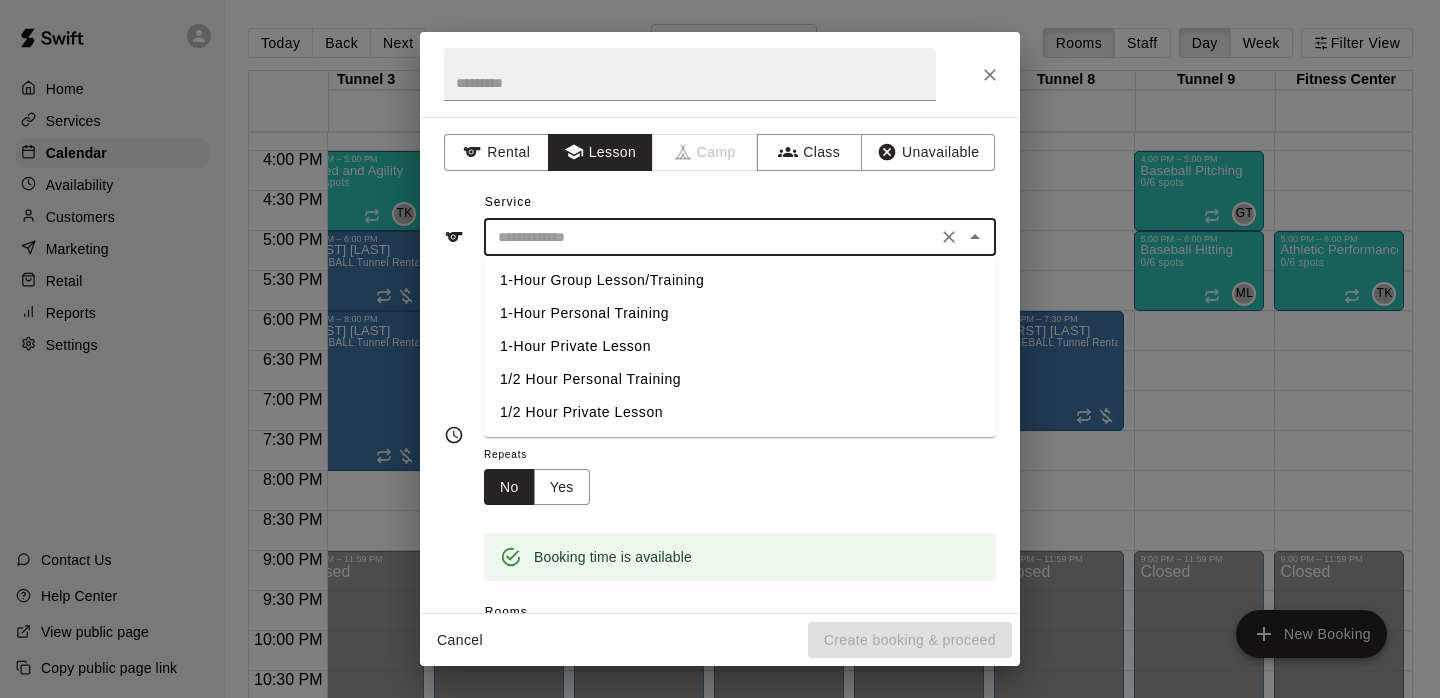 click on "1-Hour Private Lesson" at bounding box center (740, 346) 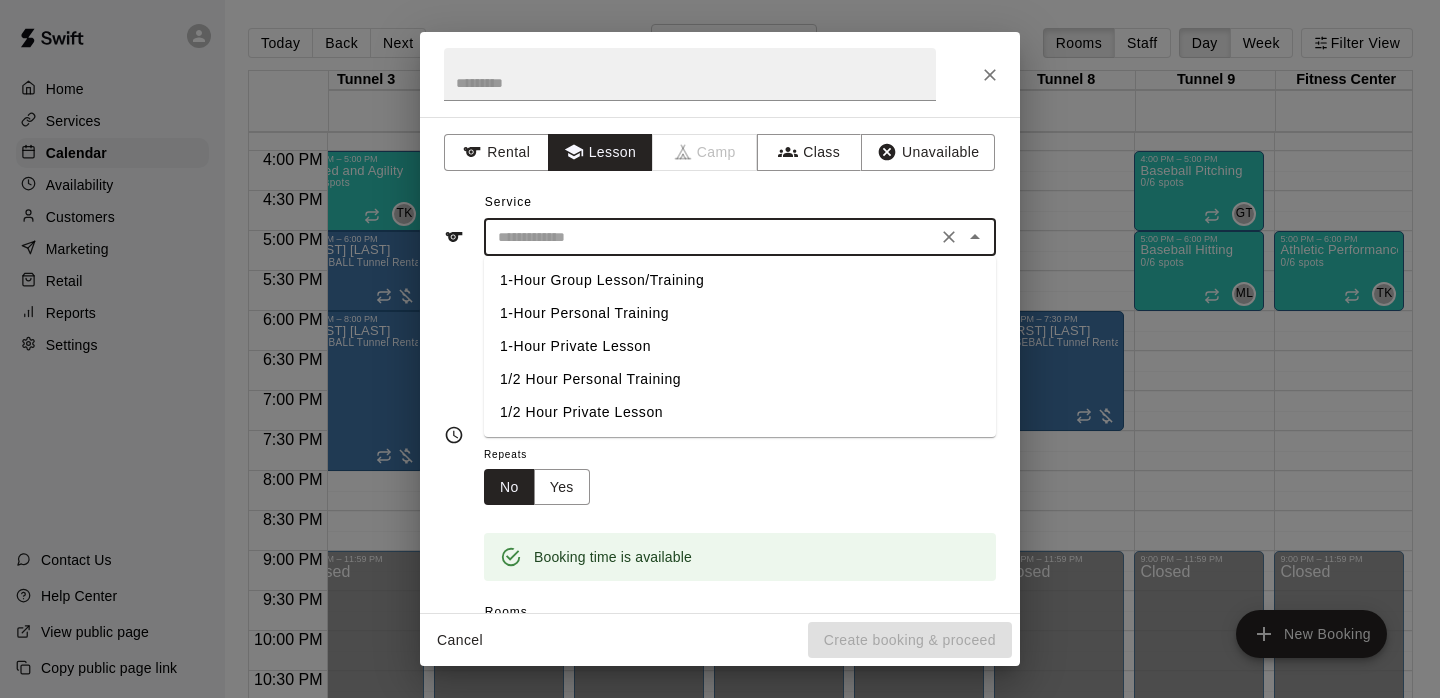 type on "**********" 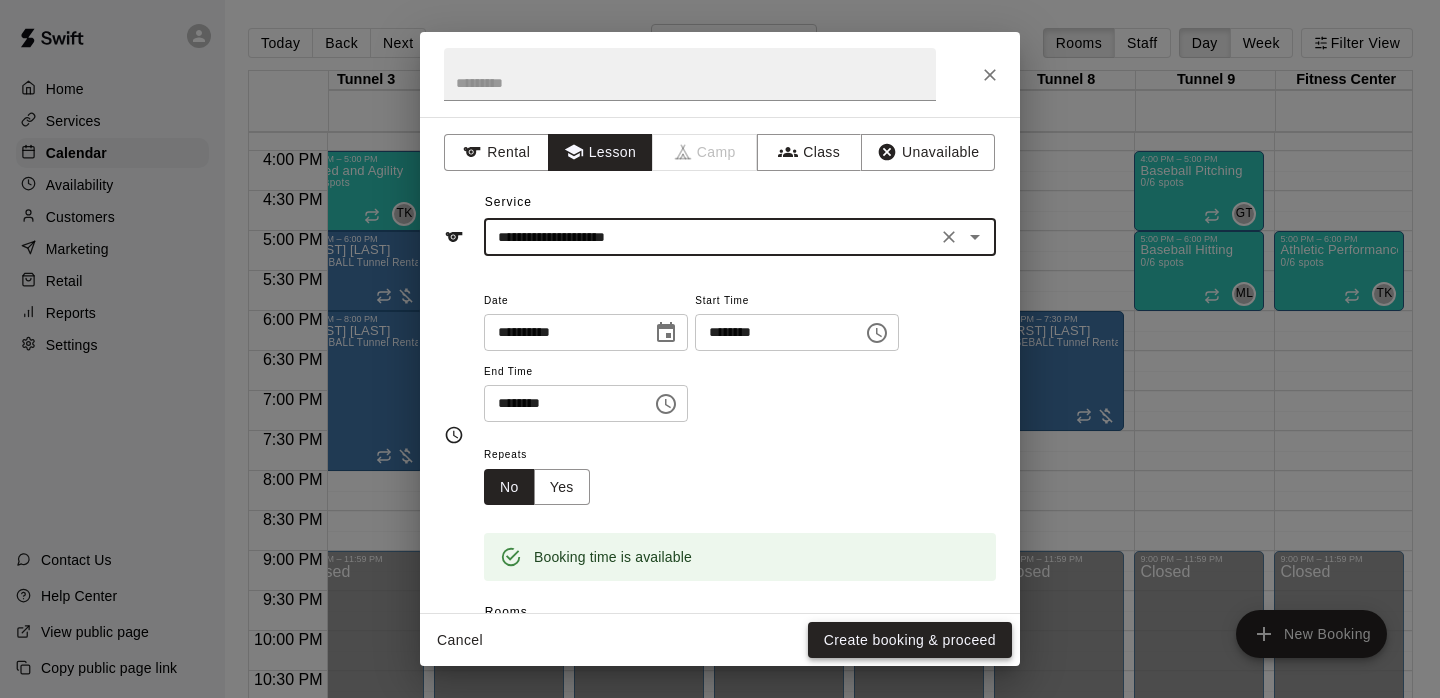 click on "Create booking & proceed" at bounding box center (910, 640) 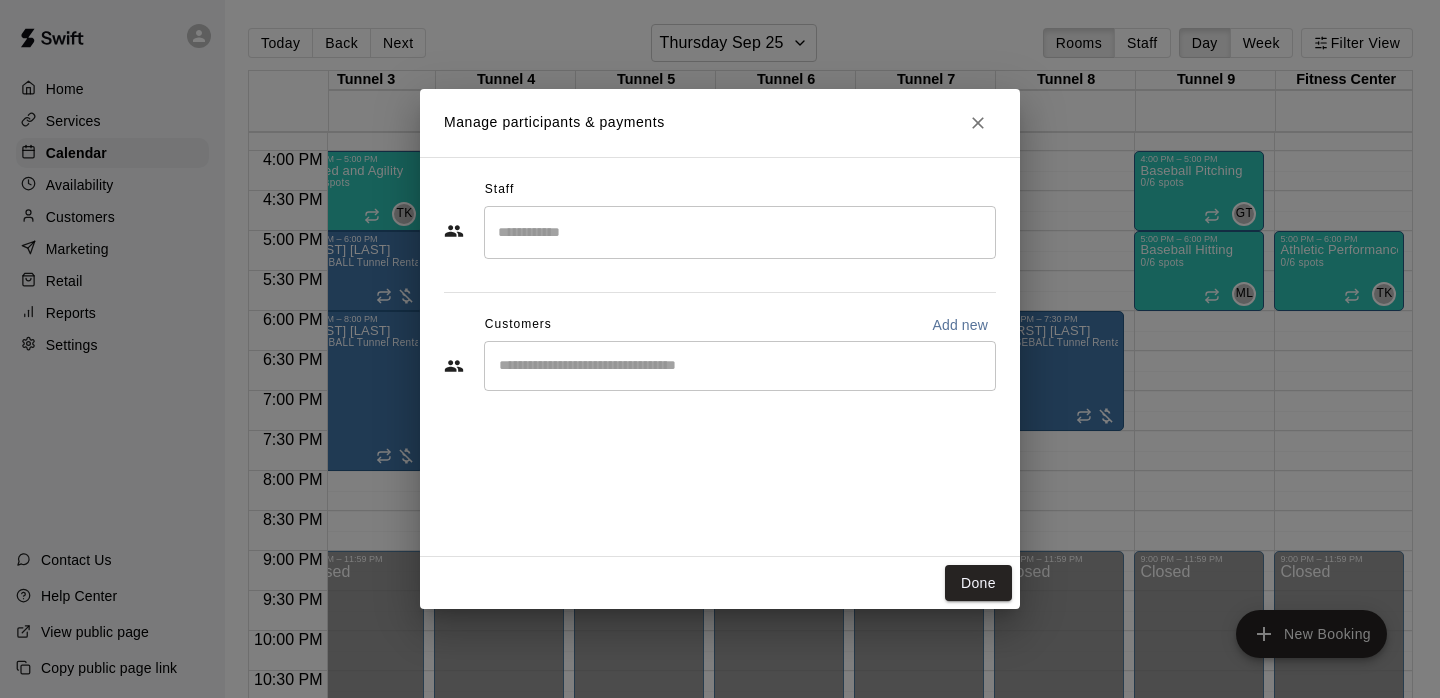 click at bounding box center (740, 232) 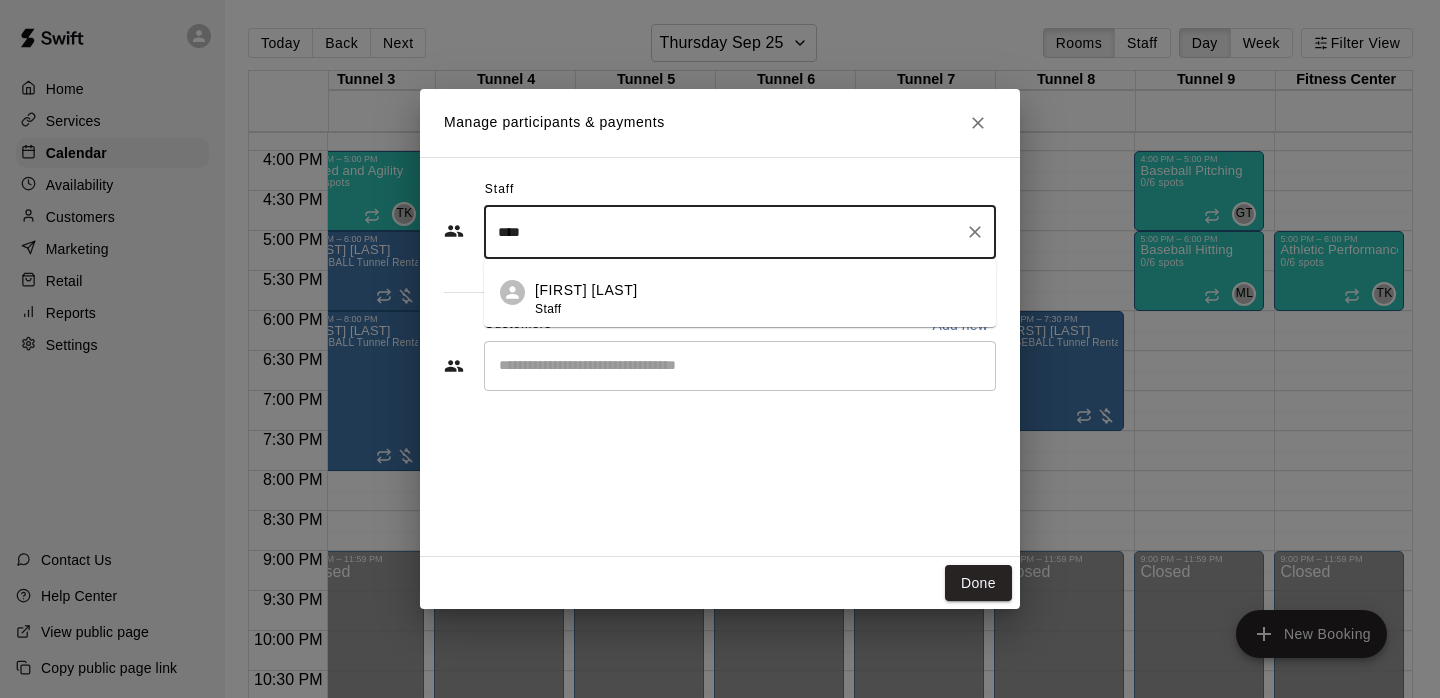 click on "[FIRST] [LAST]" at bounding box center [586, 290] 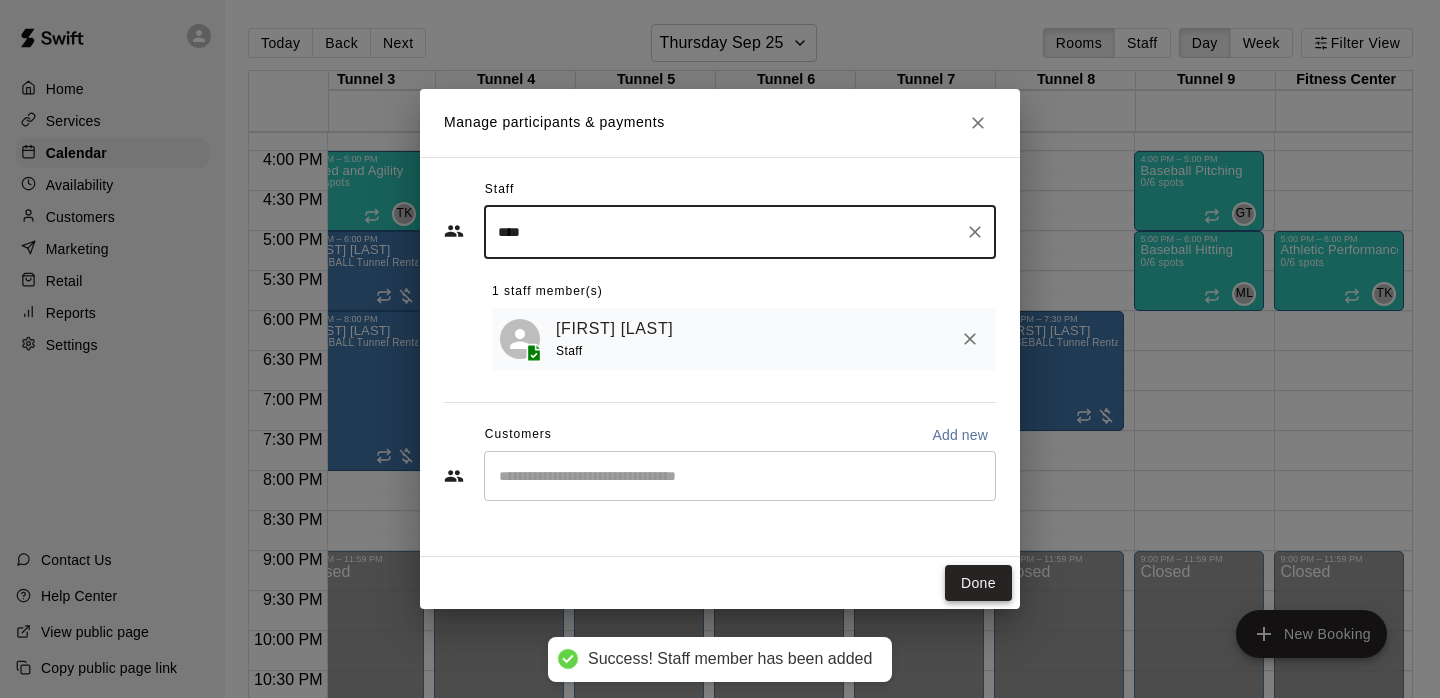 type on "****" 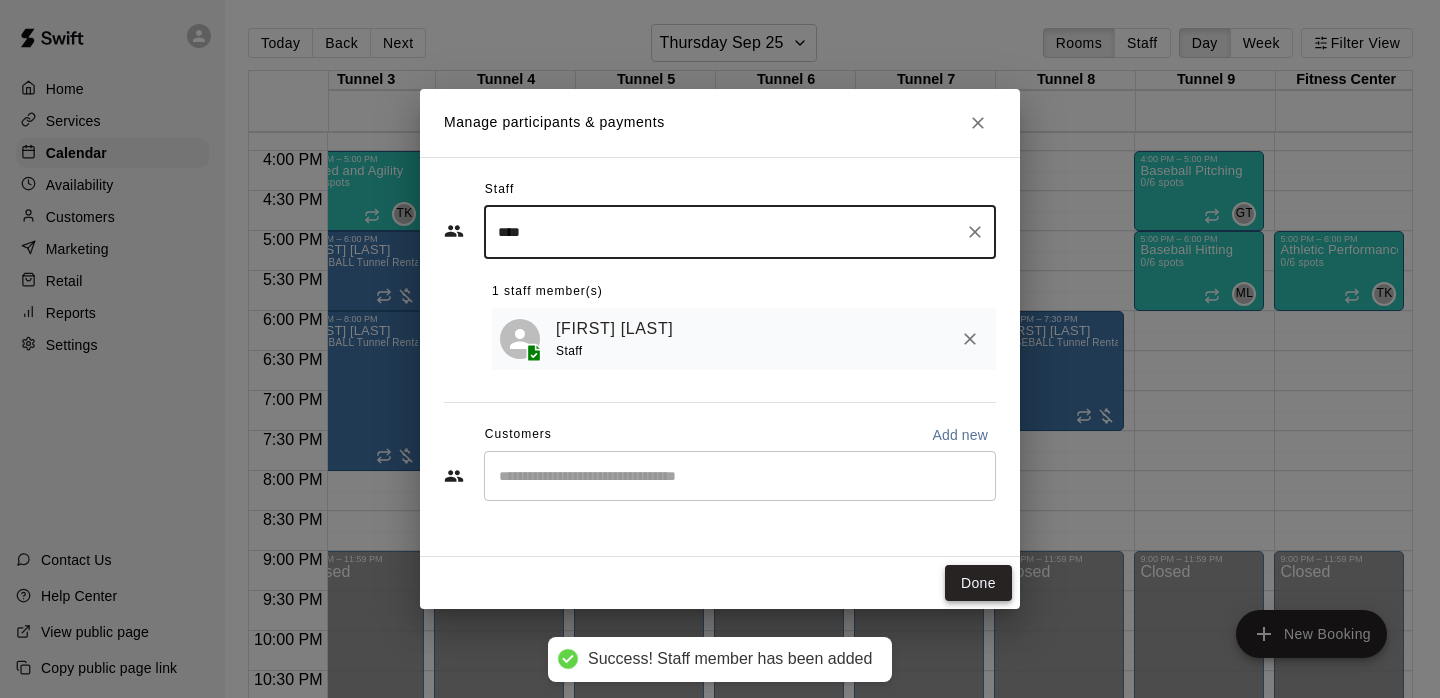 click on "Done" at bounding box center [978, 583] 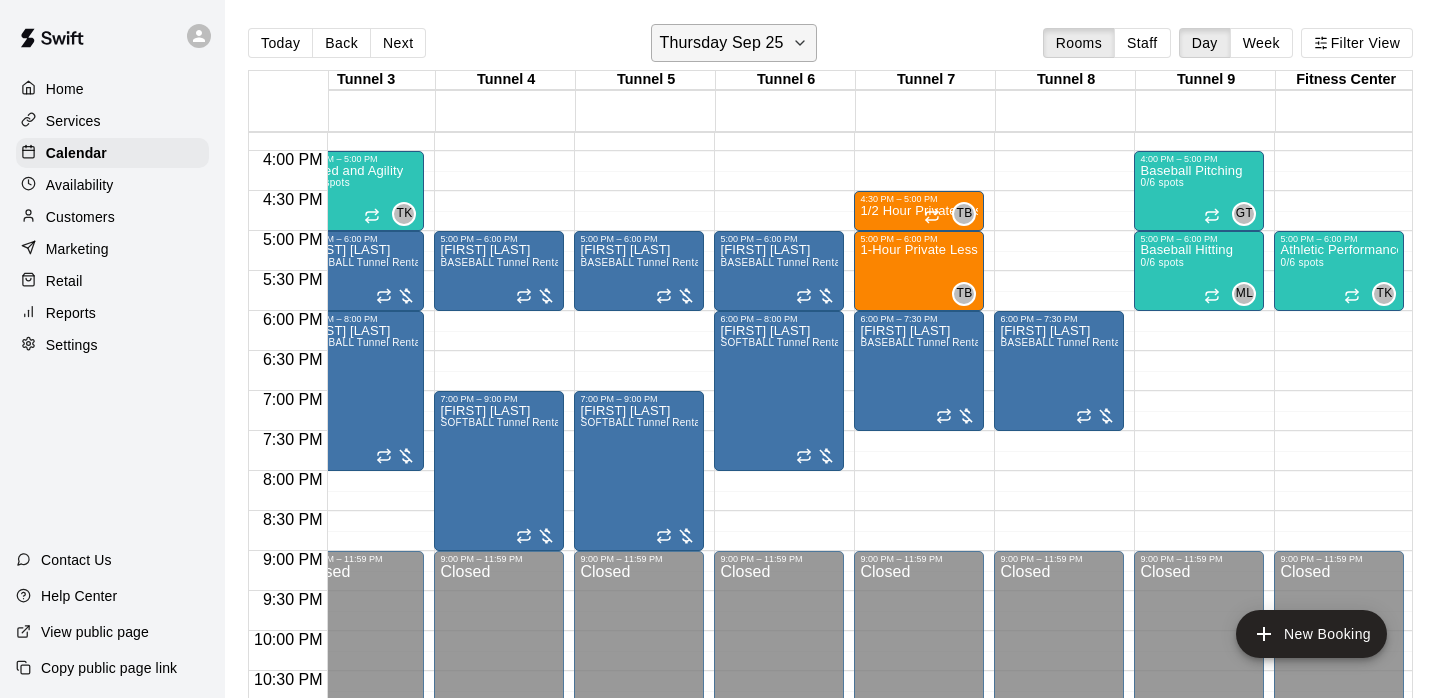 click on "Thursday Sep 25" at bounding box center [722, 43] 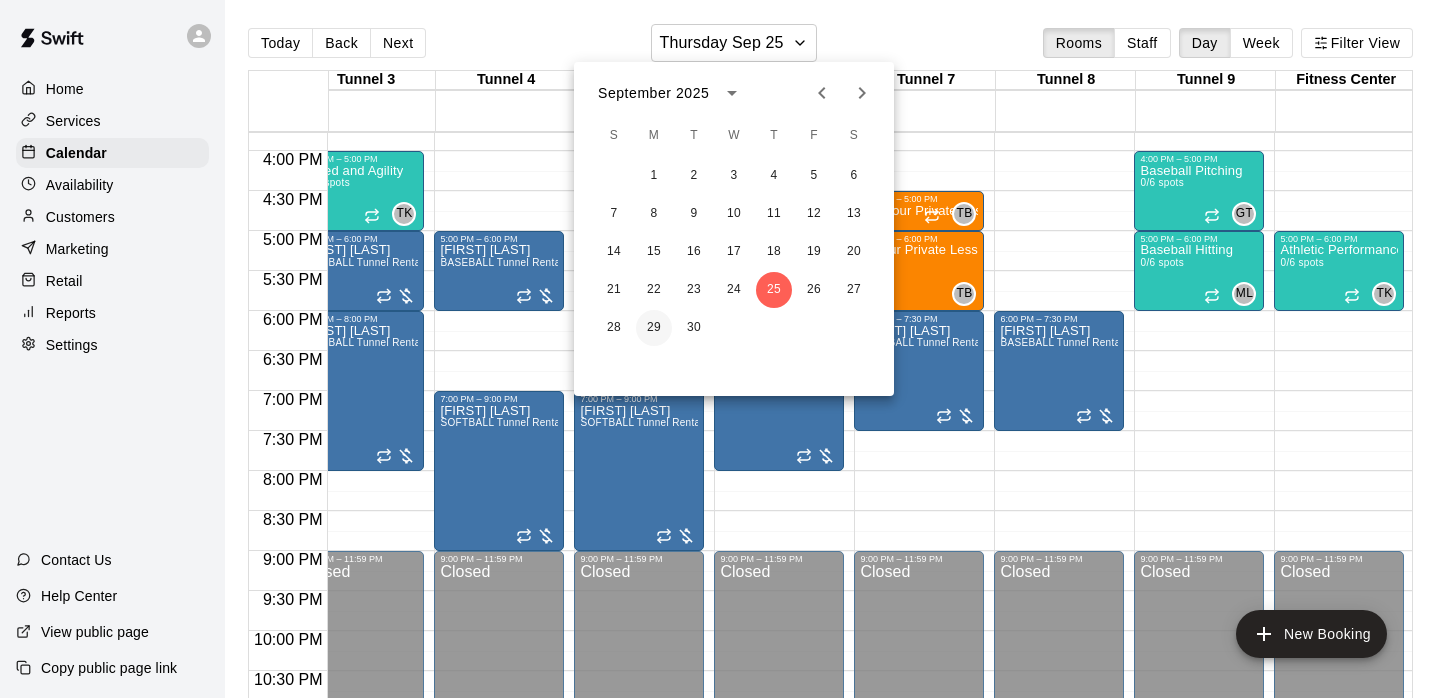 click on "29" at bounding box center [654, 328] 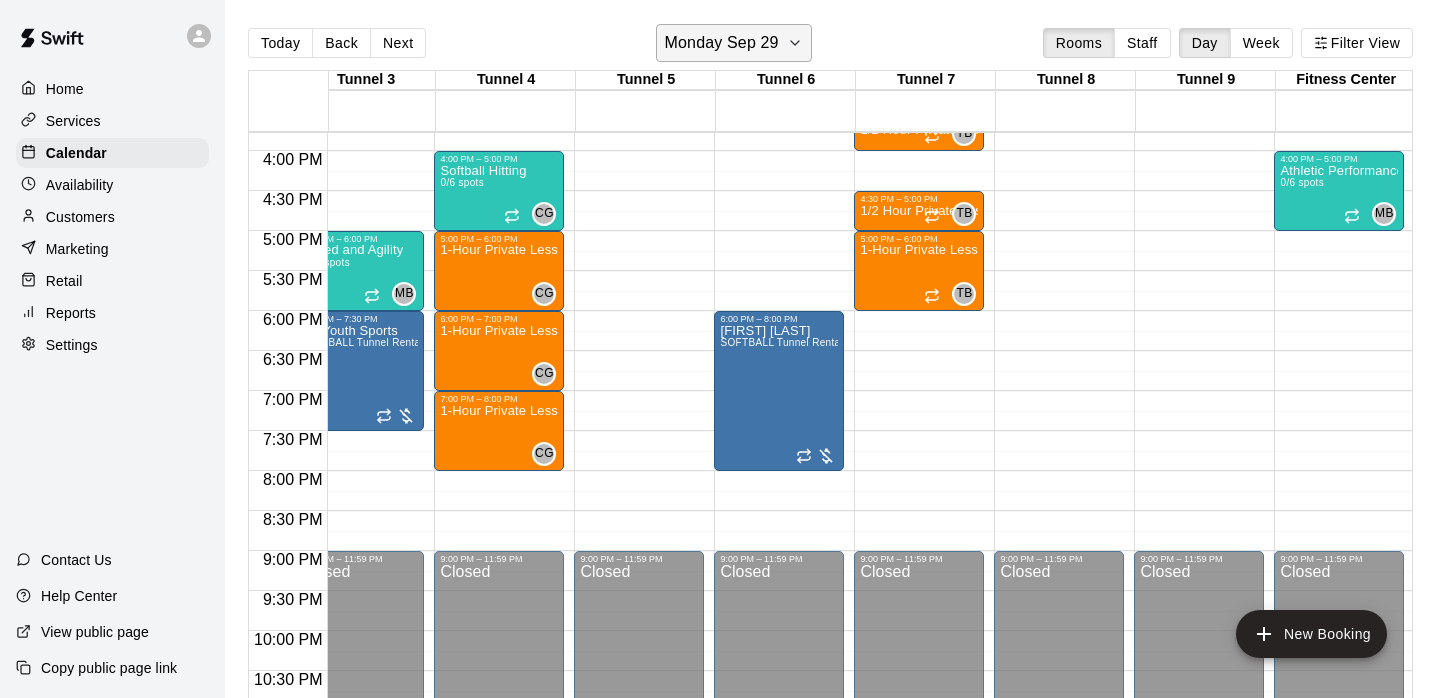click on "Monday Sep 29" at bounding box center (722, 43) 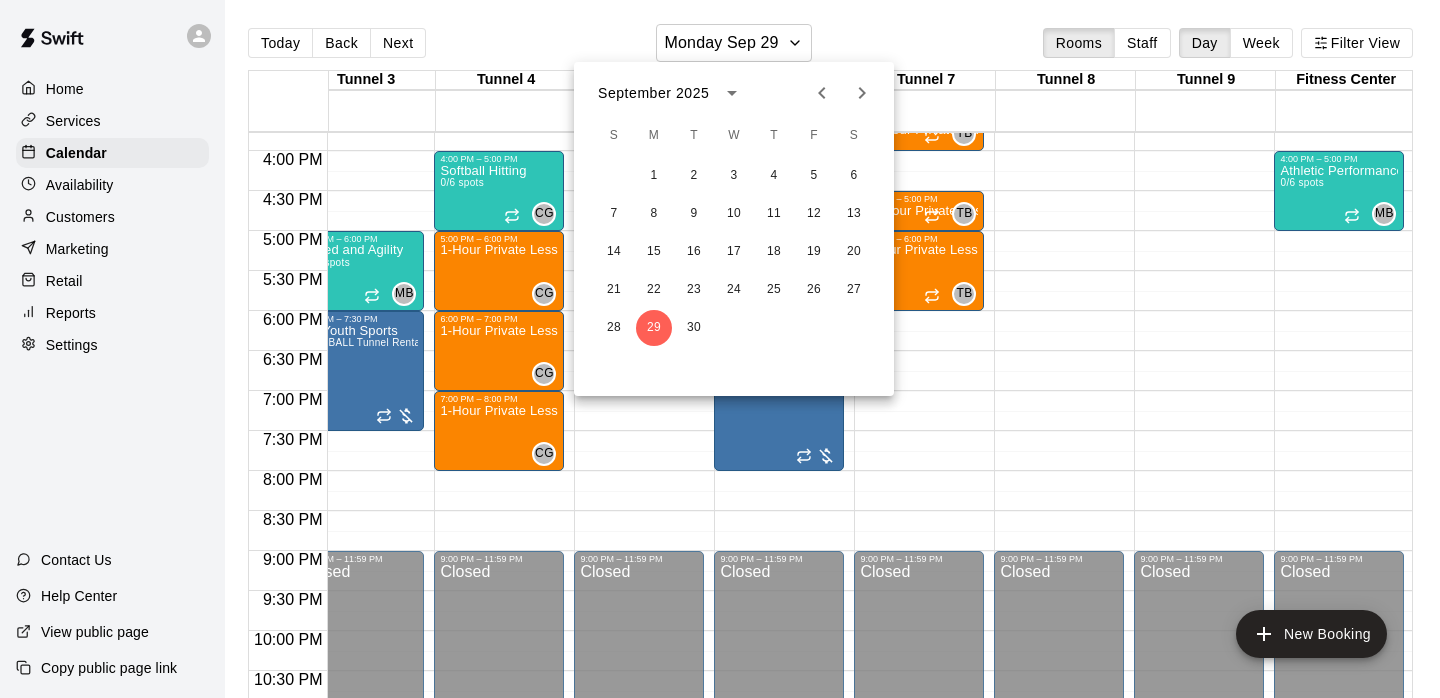 click 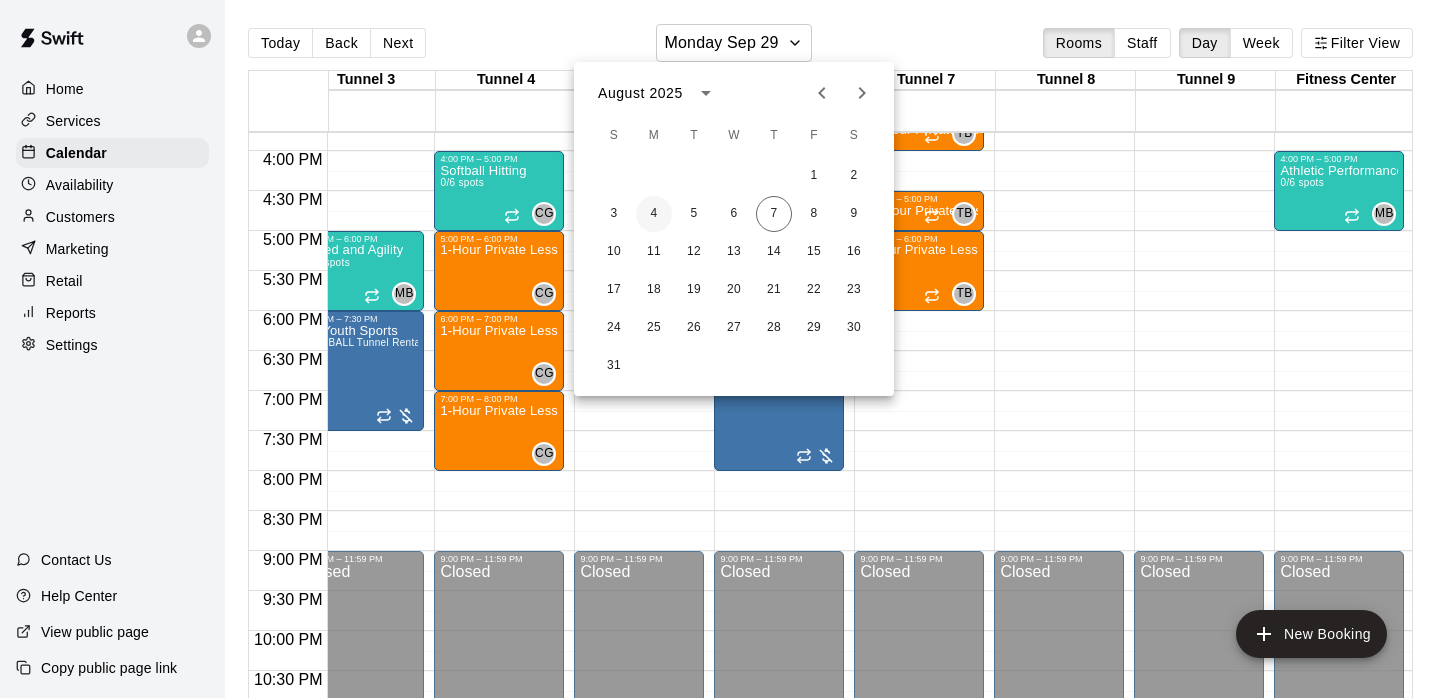 click on "4" at bounding box center [654, 214] 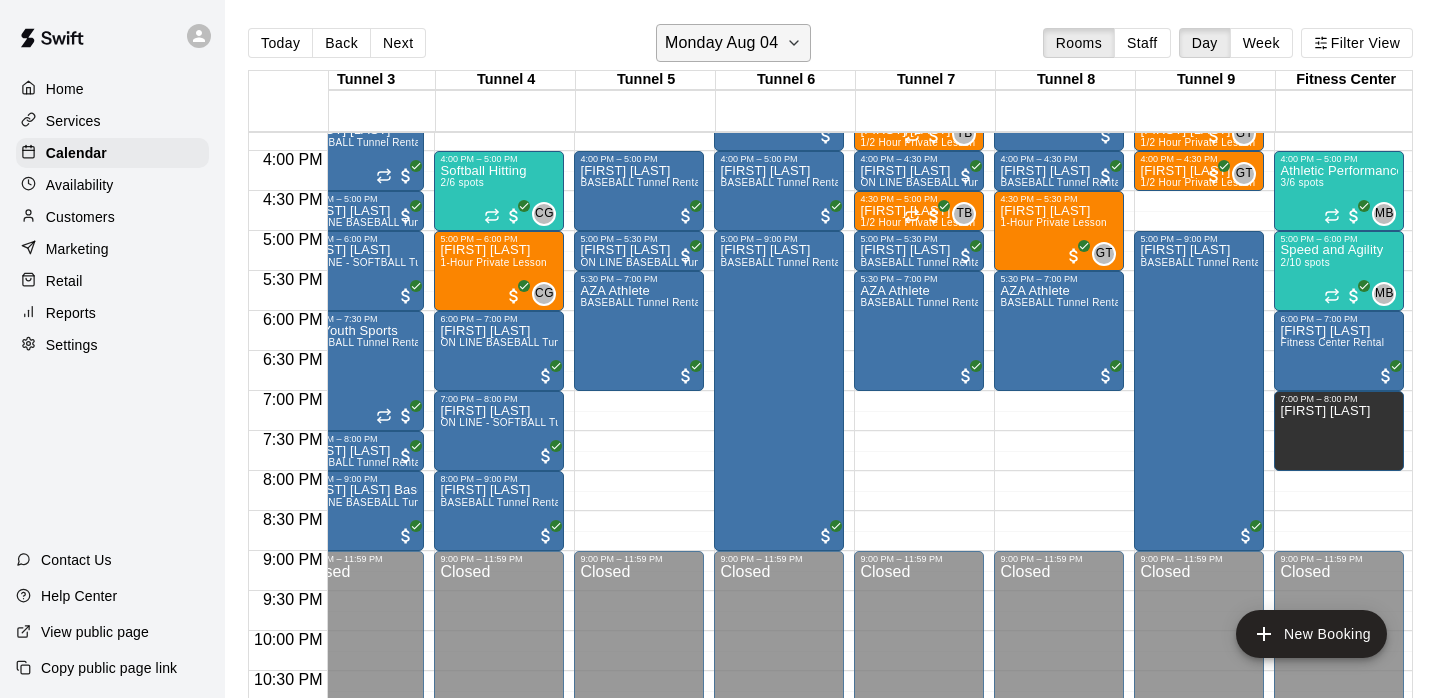 click on "Monday Aug 04" at bounding box center [721, 43] 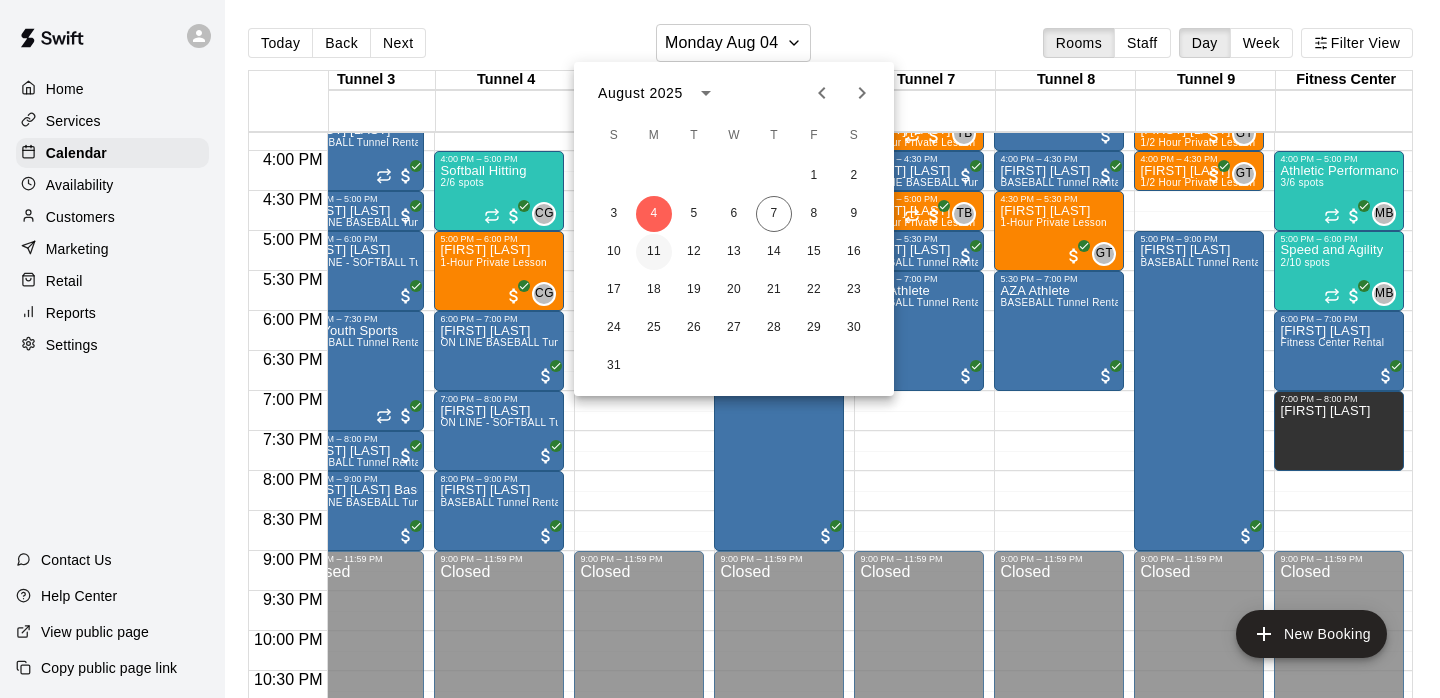 click on "11" at bounding box center [654, 252] 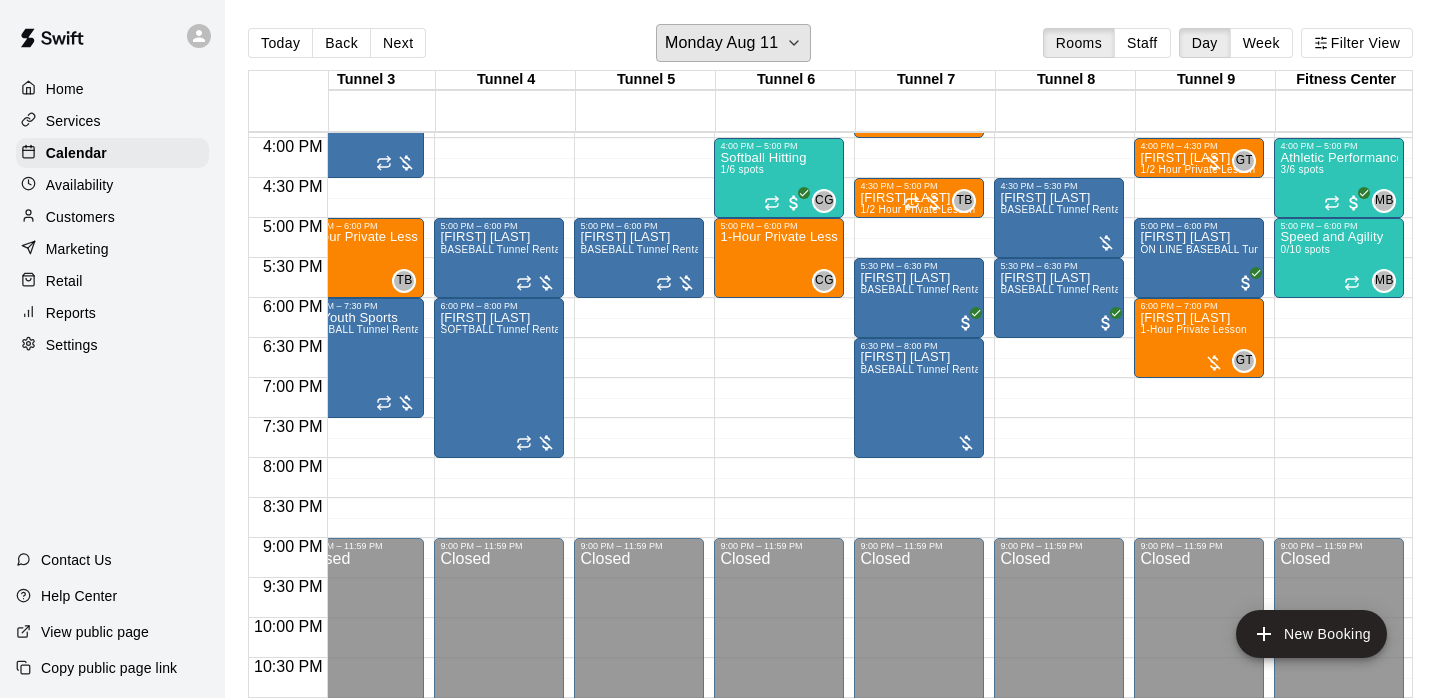 scroll, scrollTop: 1276, scrollLeft: 304, axis: both 